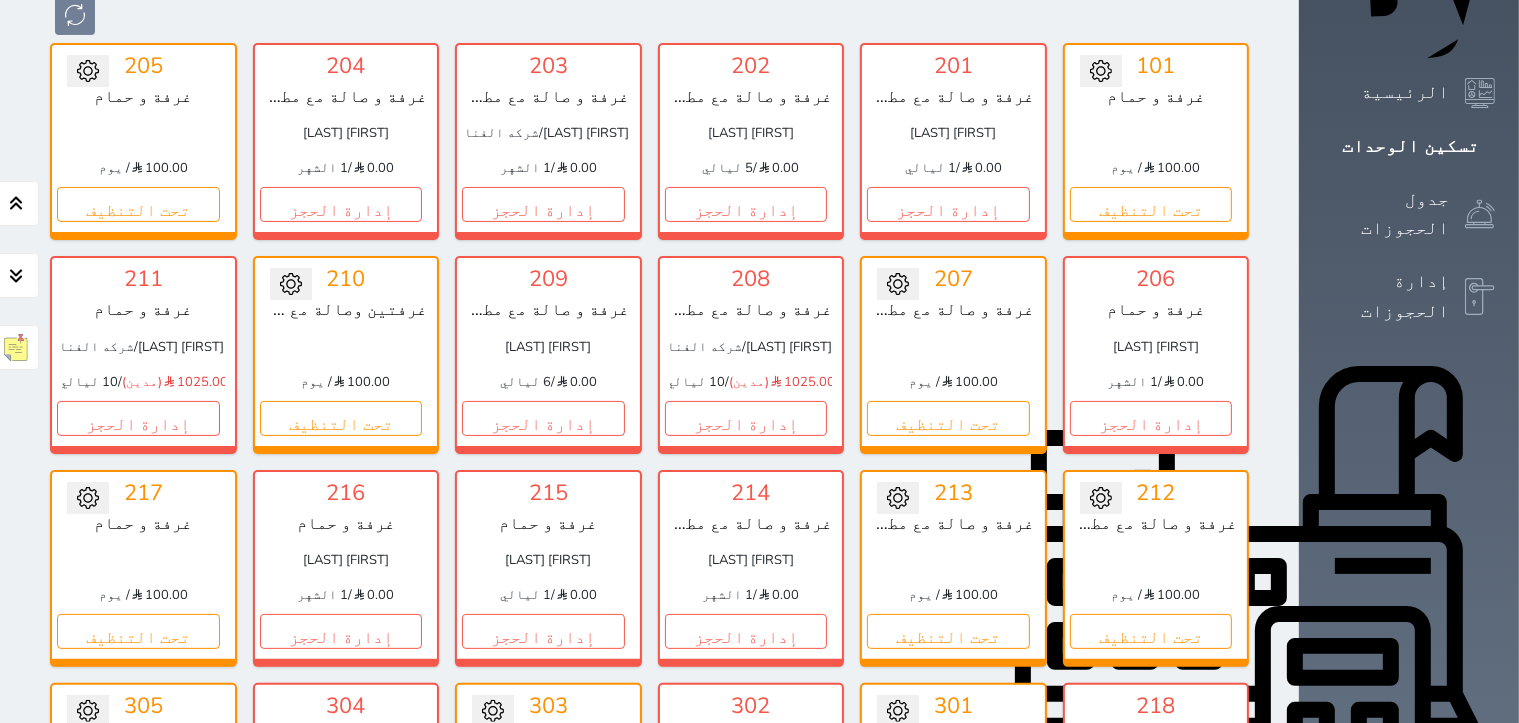 scroll, scrollTop: 309, scrollLeft: 0, axis: vertical 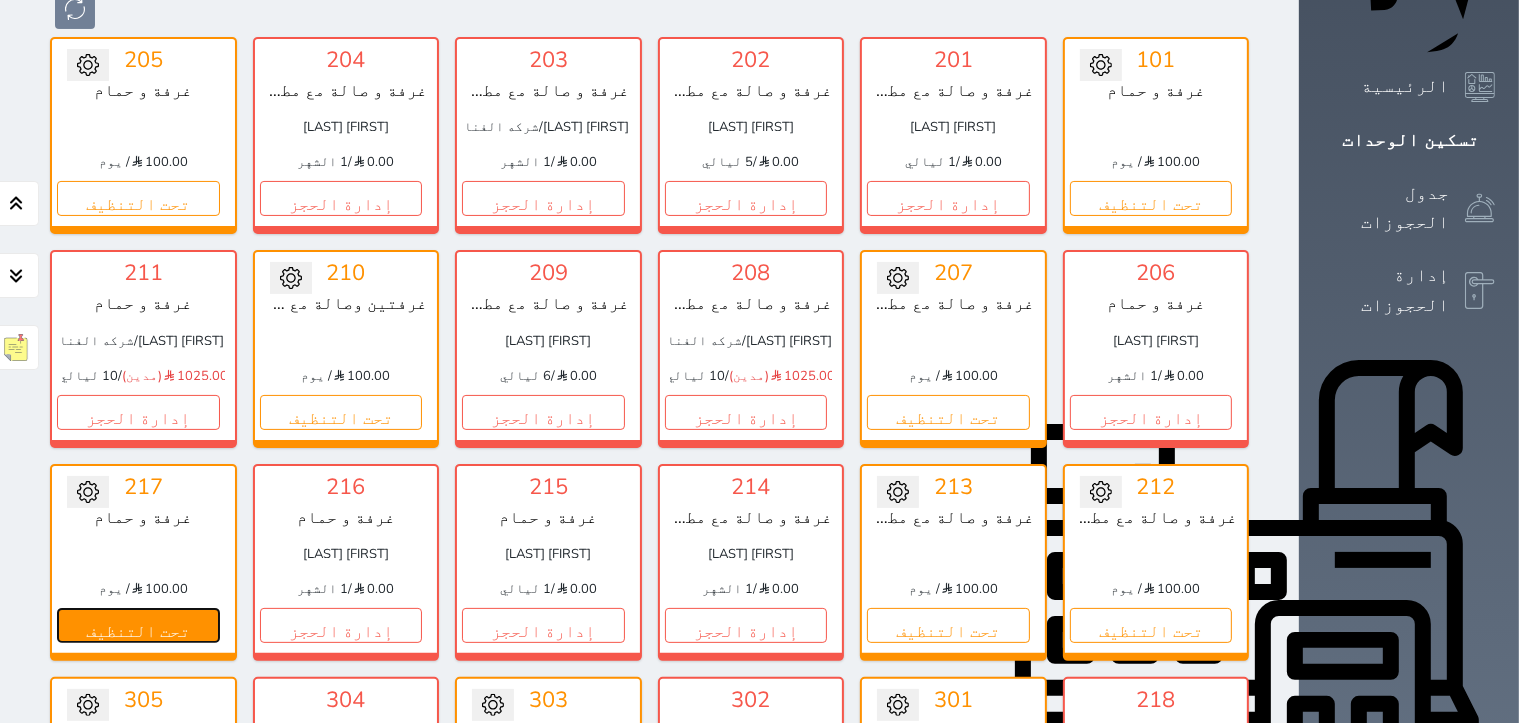 click on "تحت التنظيف" at bounding box center [138, 625] 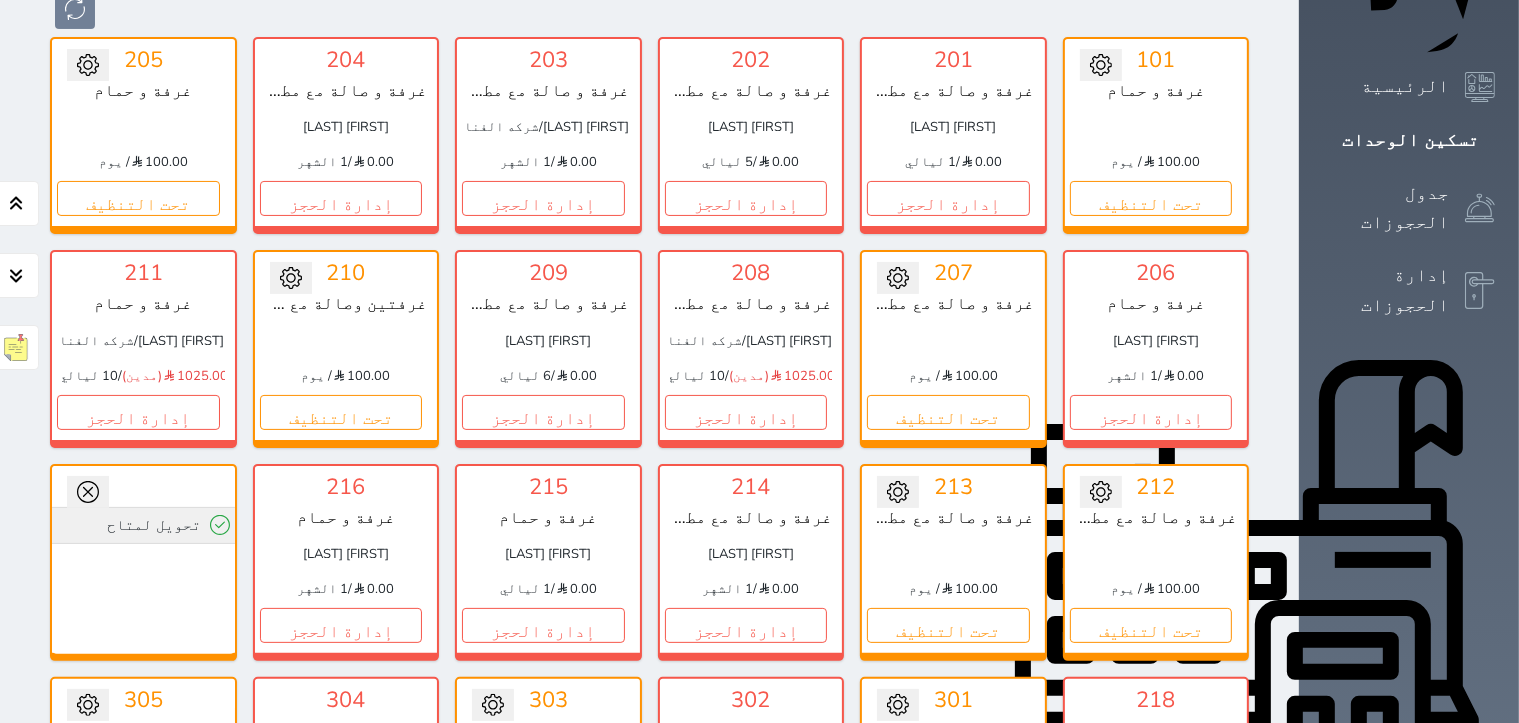 click on "تحويل لمتاح" at bounding box center (143, 525) 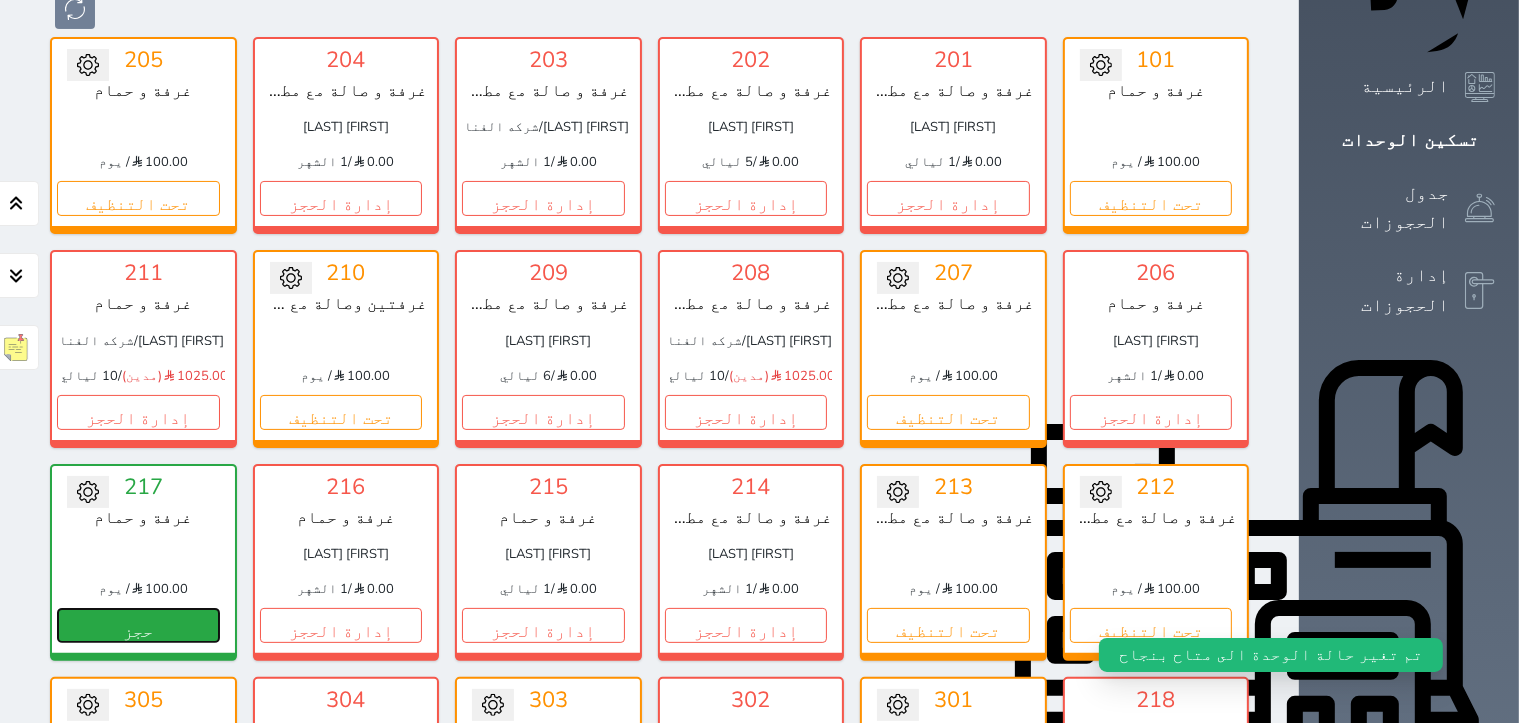 click on "حجز" at bounding box center [138, 625] 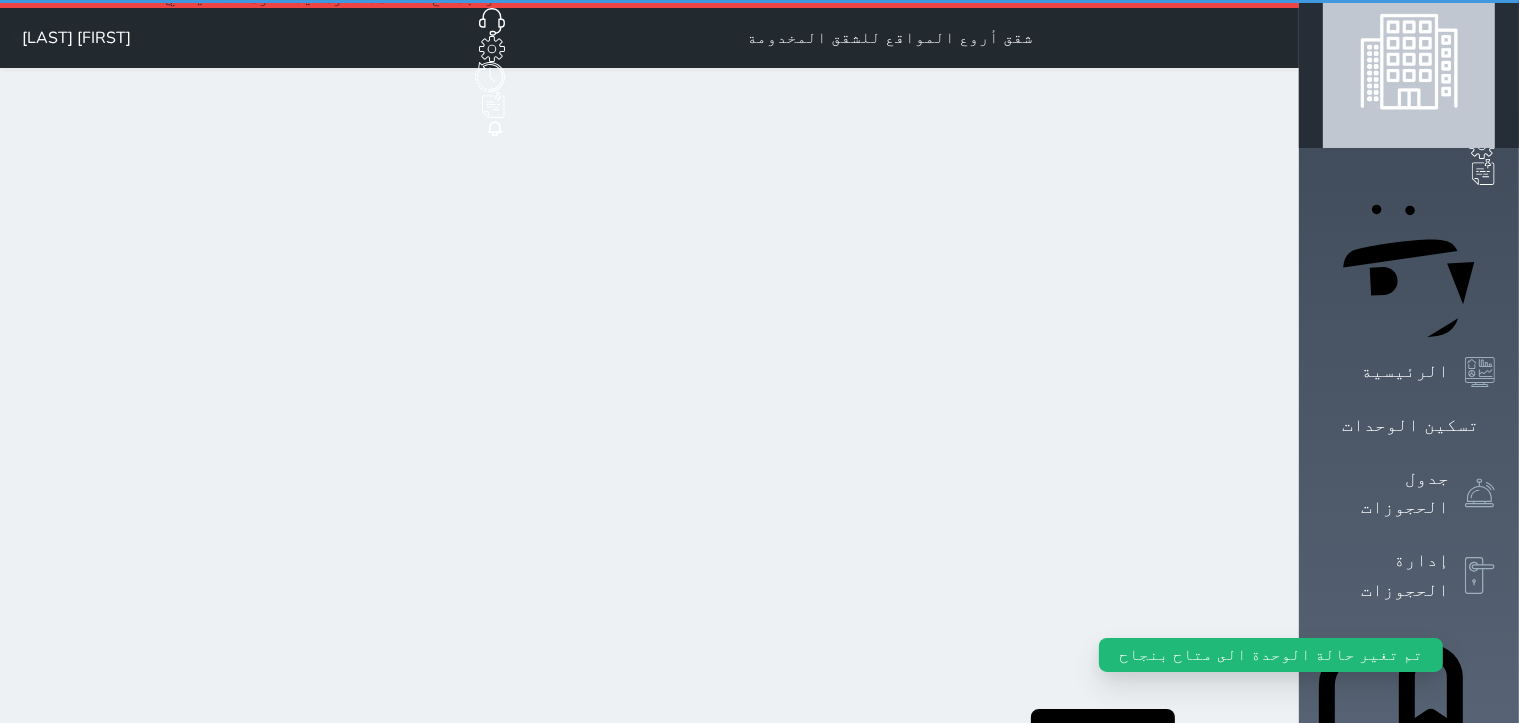 scroll, scrollTop: 0, scrollLeft: 0, axis: both 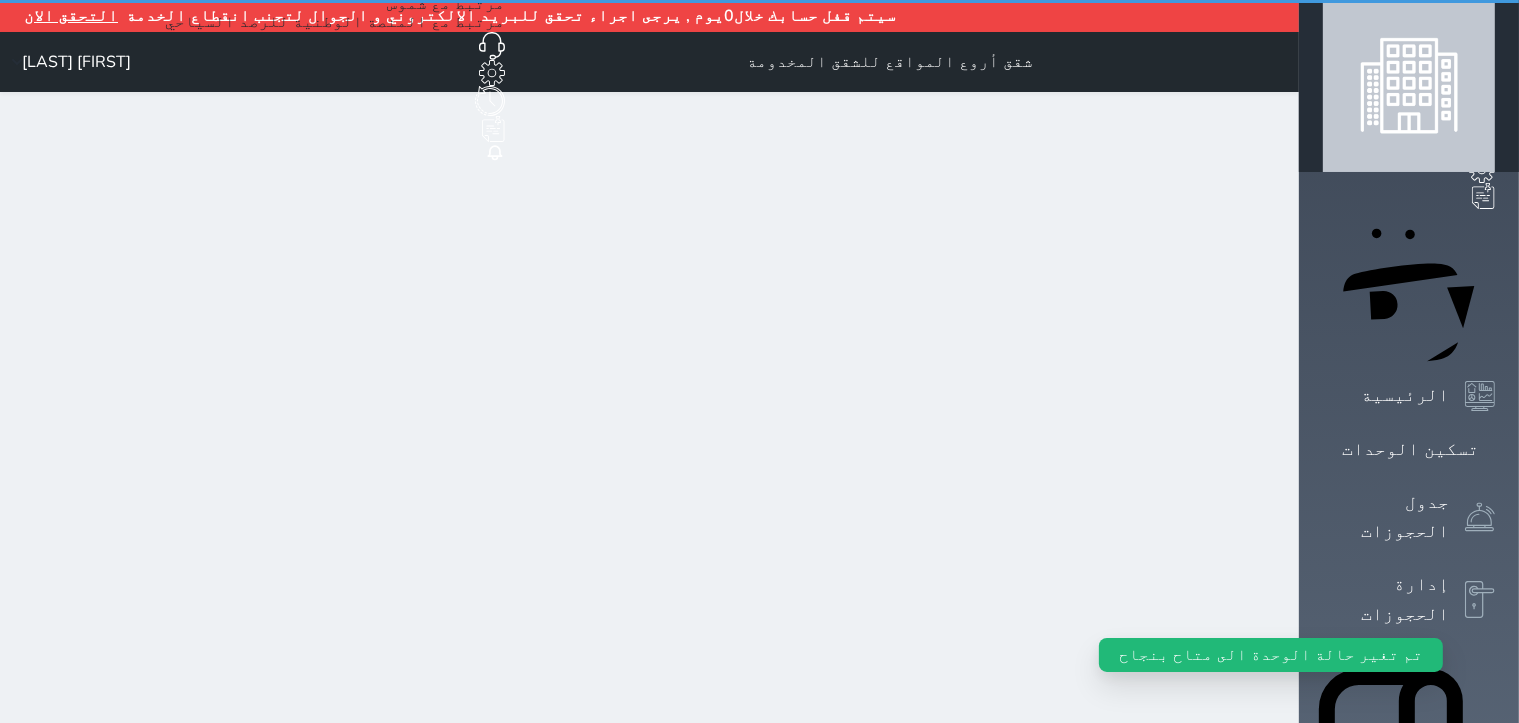 select on "1" 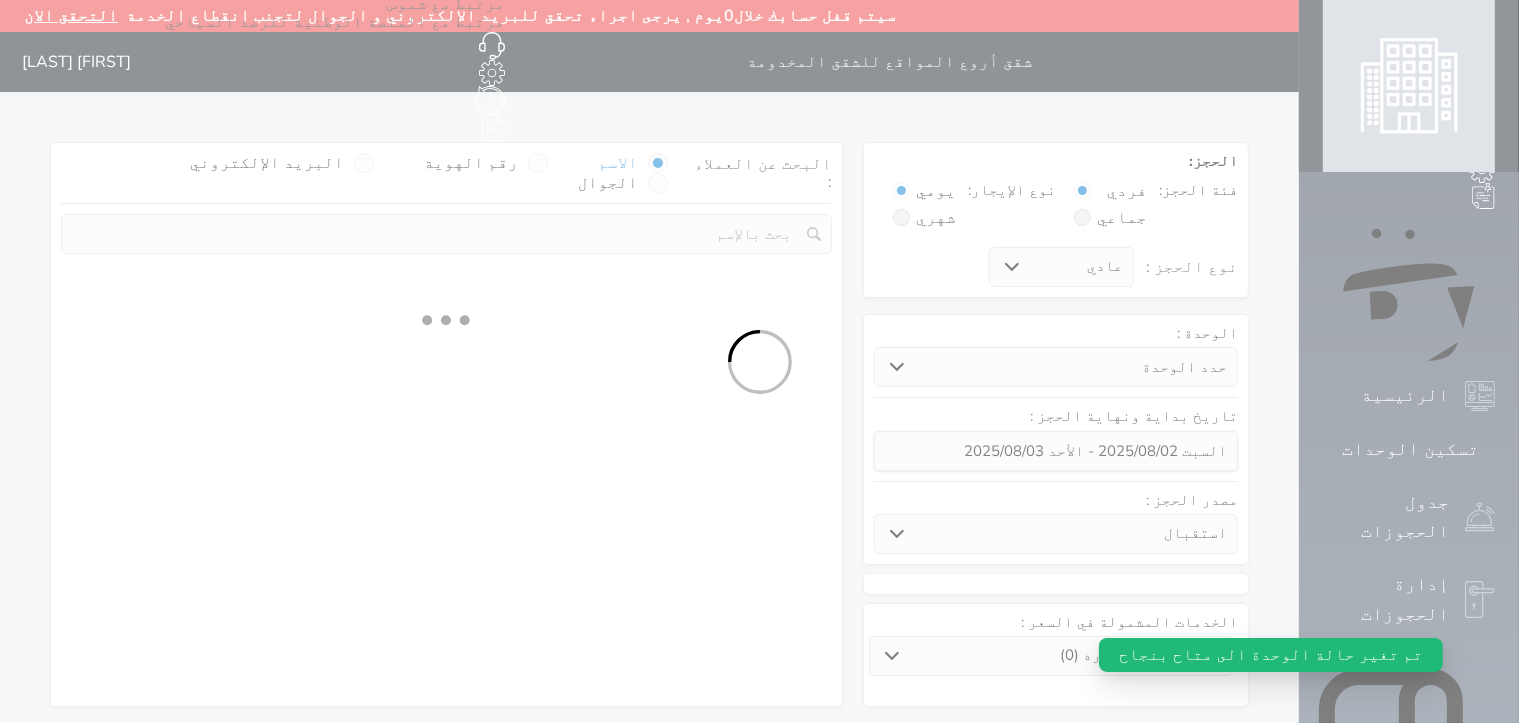 select 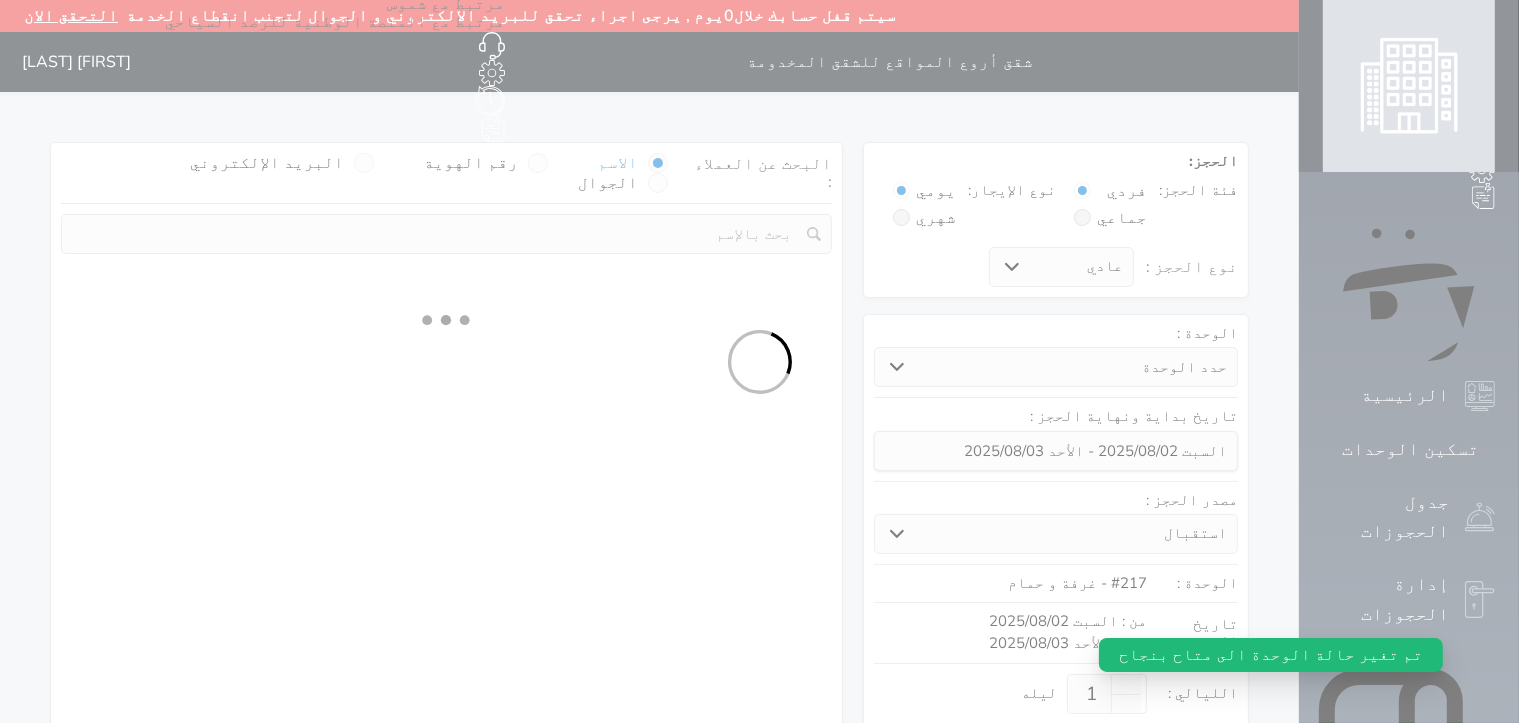 select on "1" 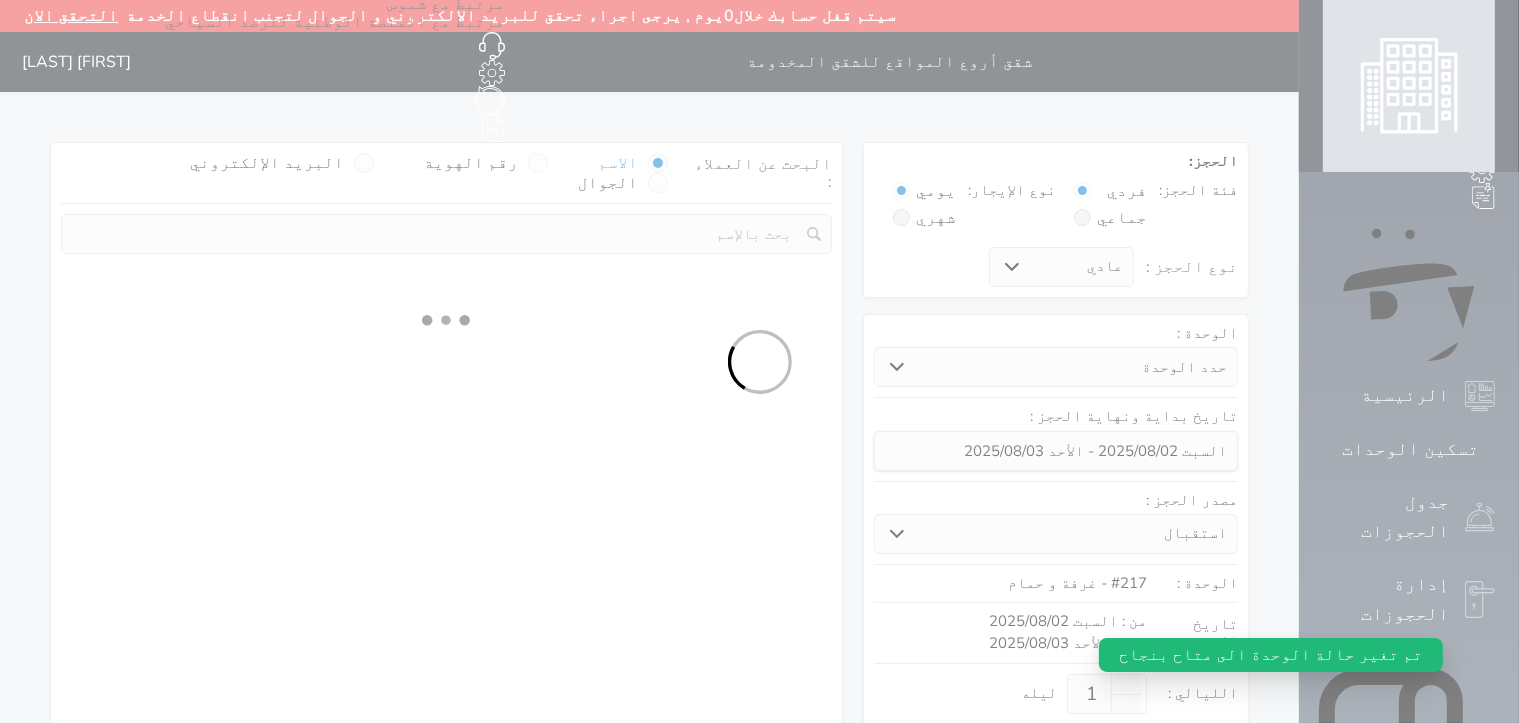 select on "113" 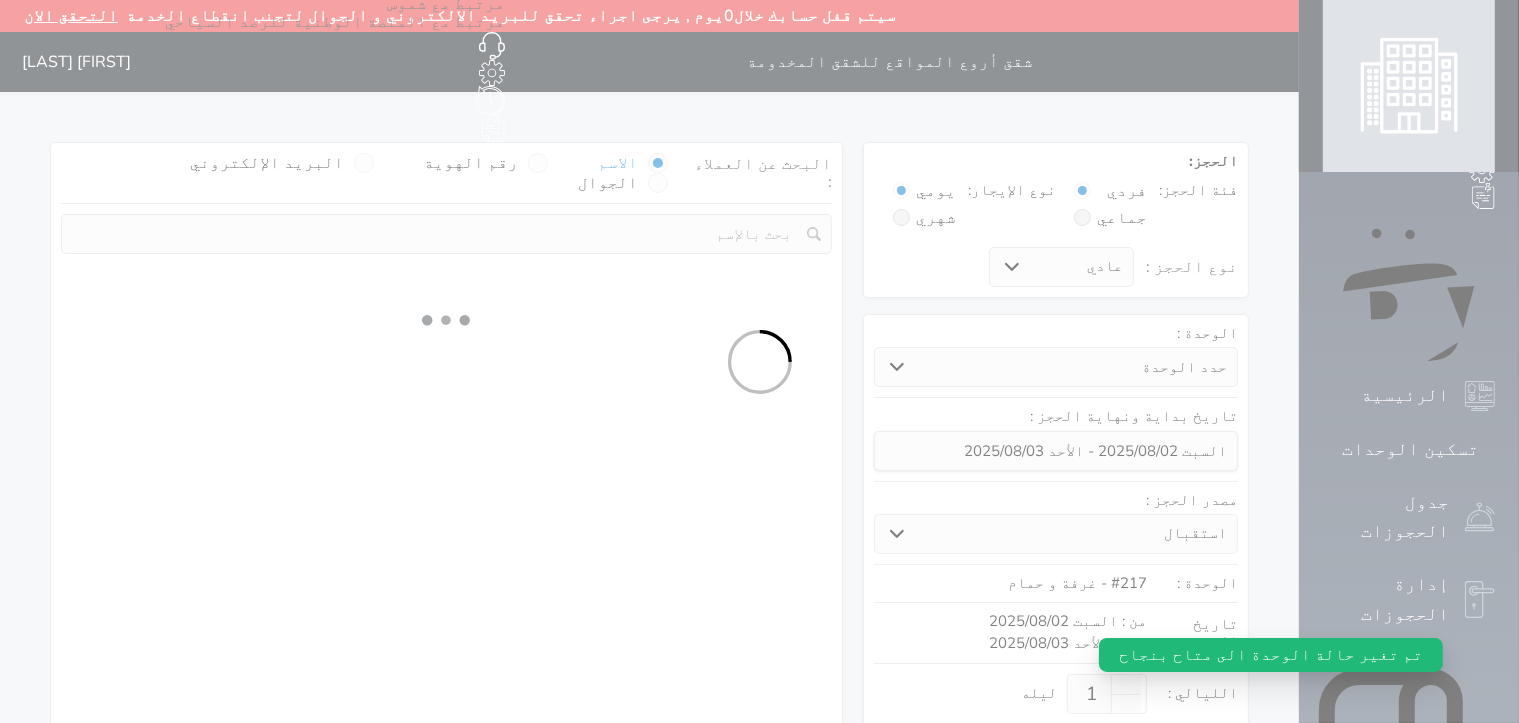 select on "1" 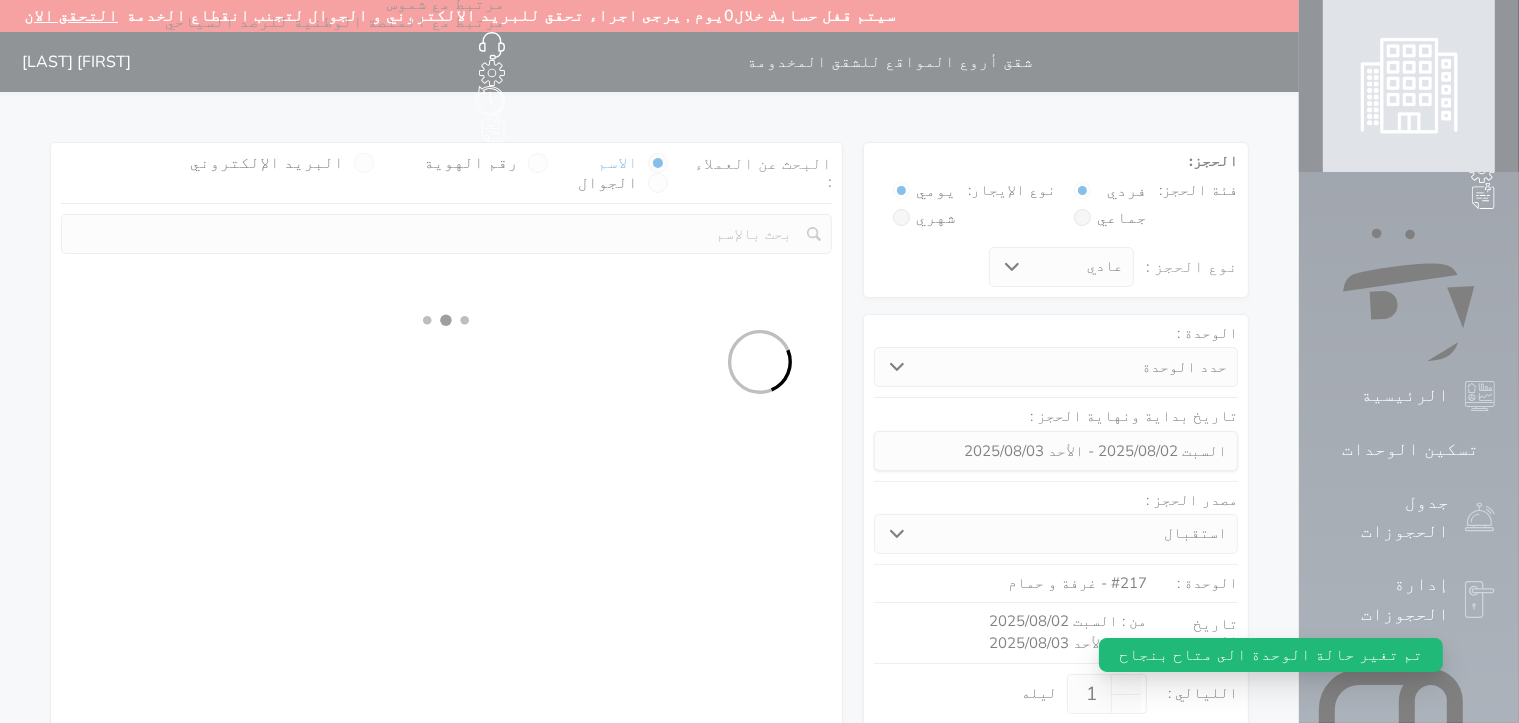 select 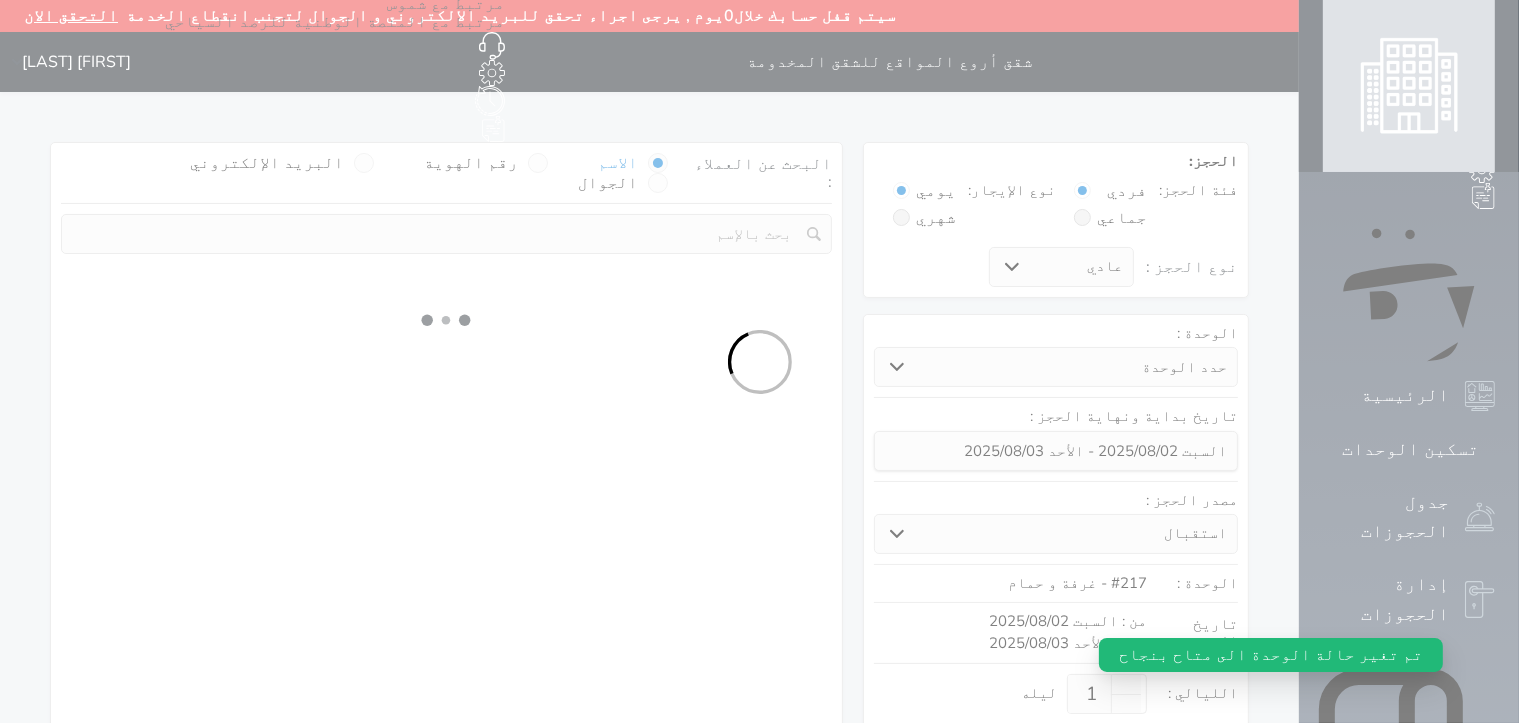 select on "7" 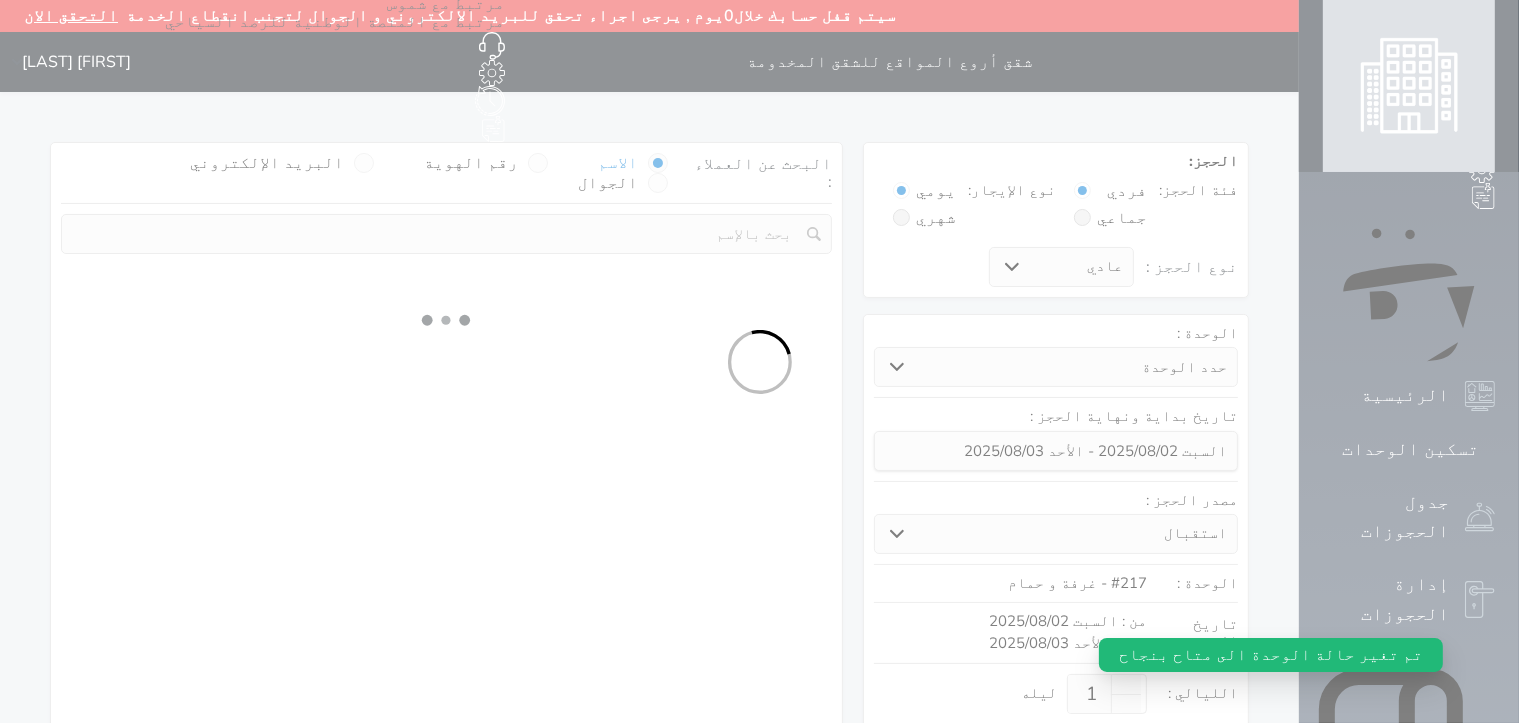 select 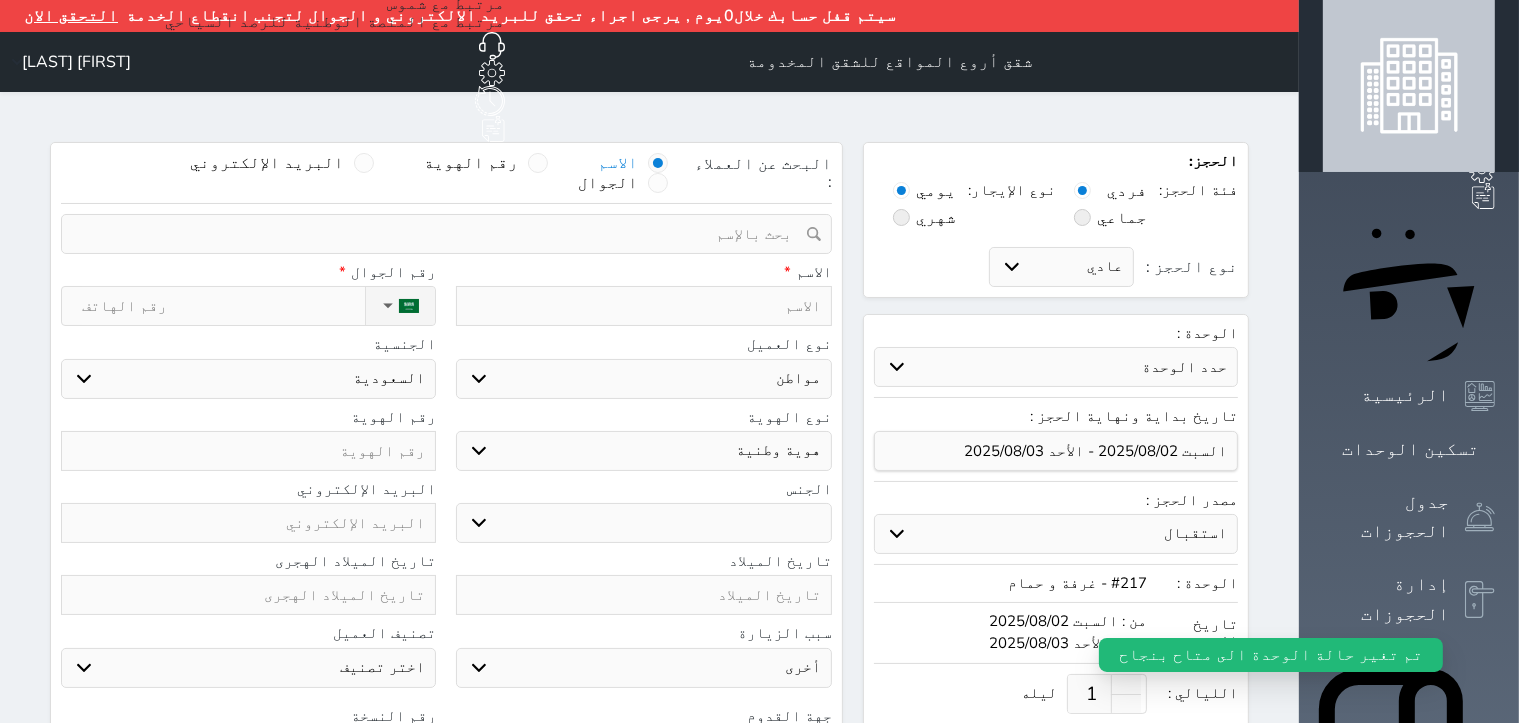 select 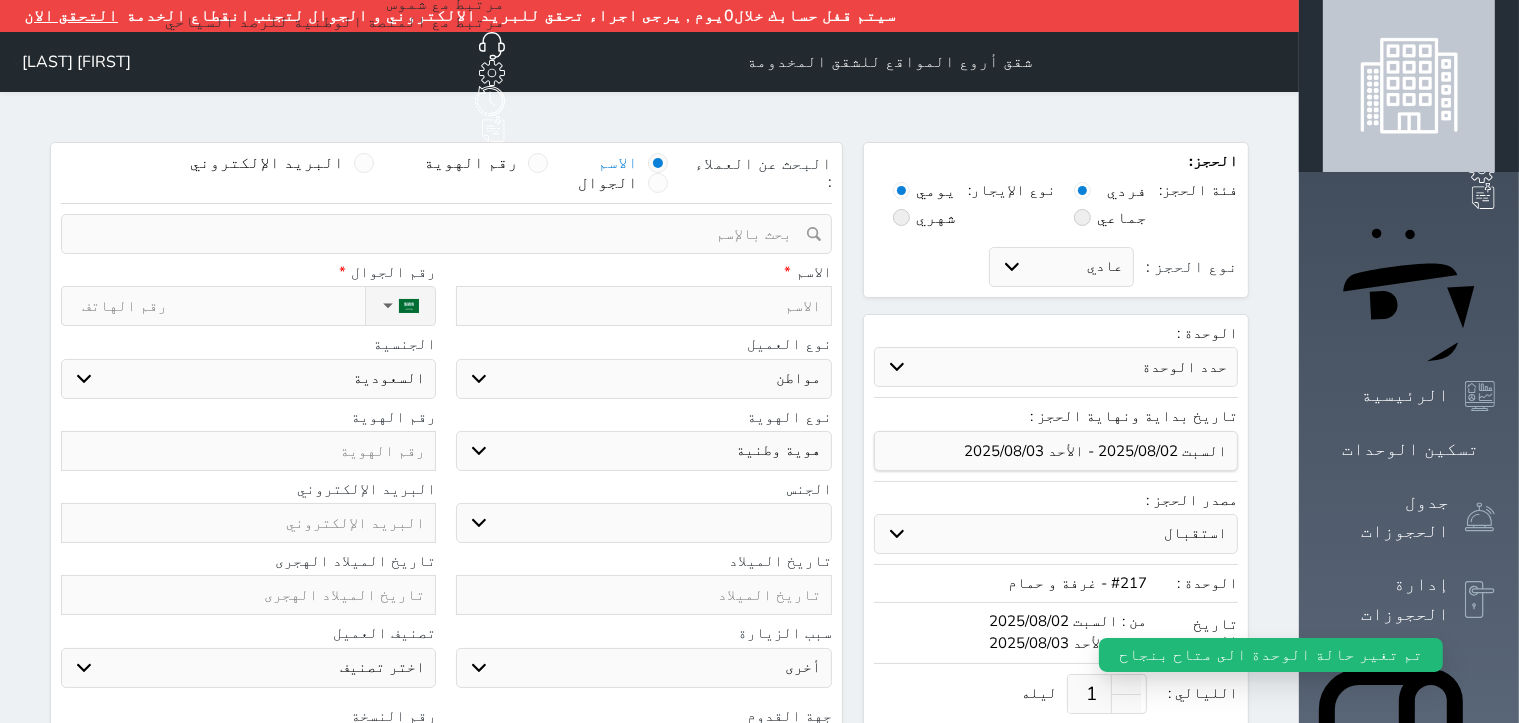 select 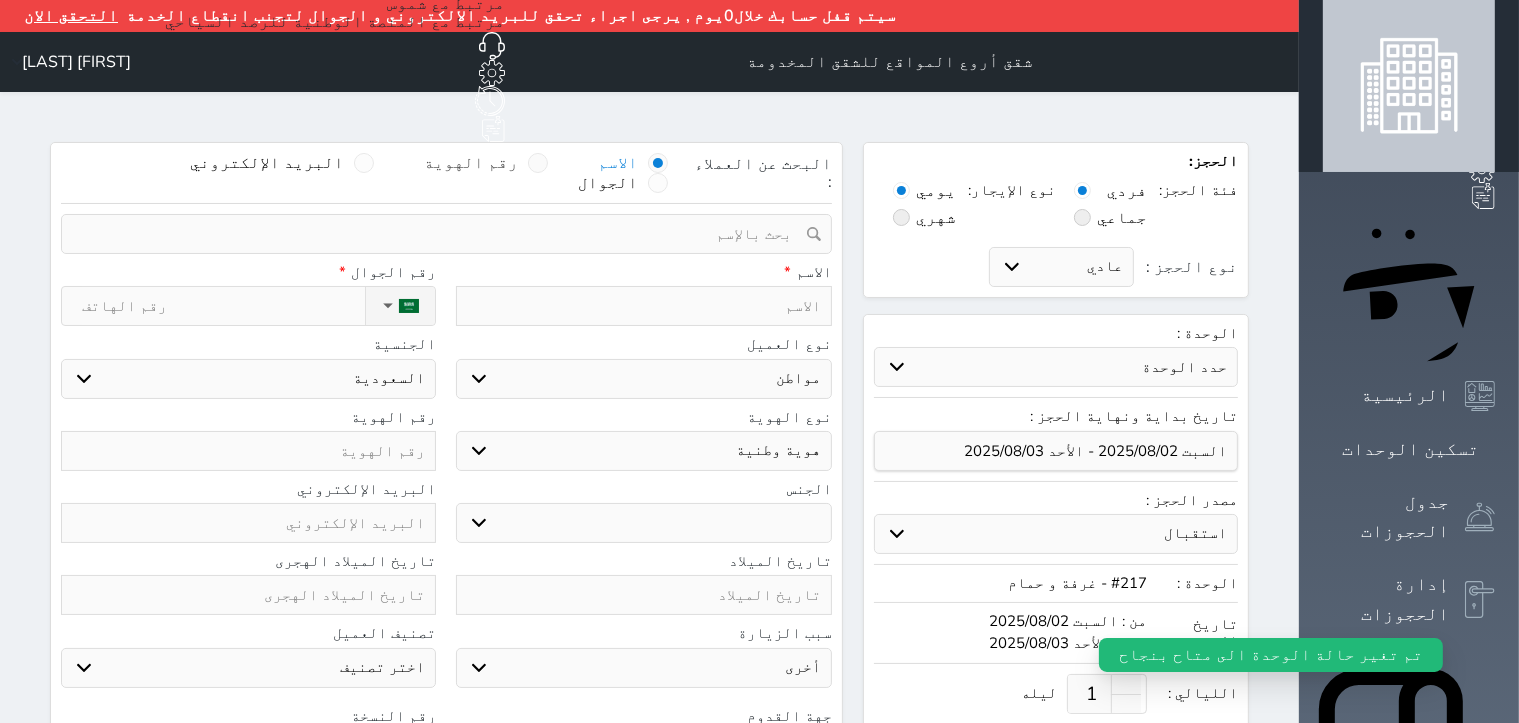 select 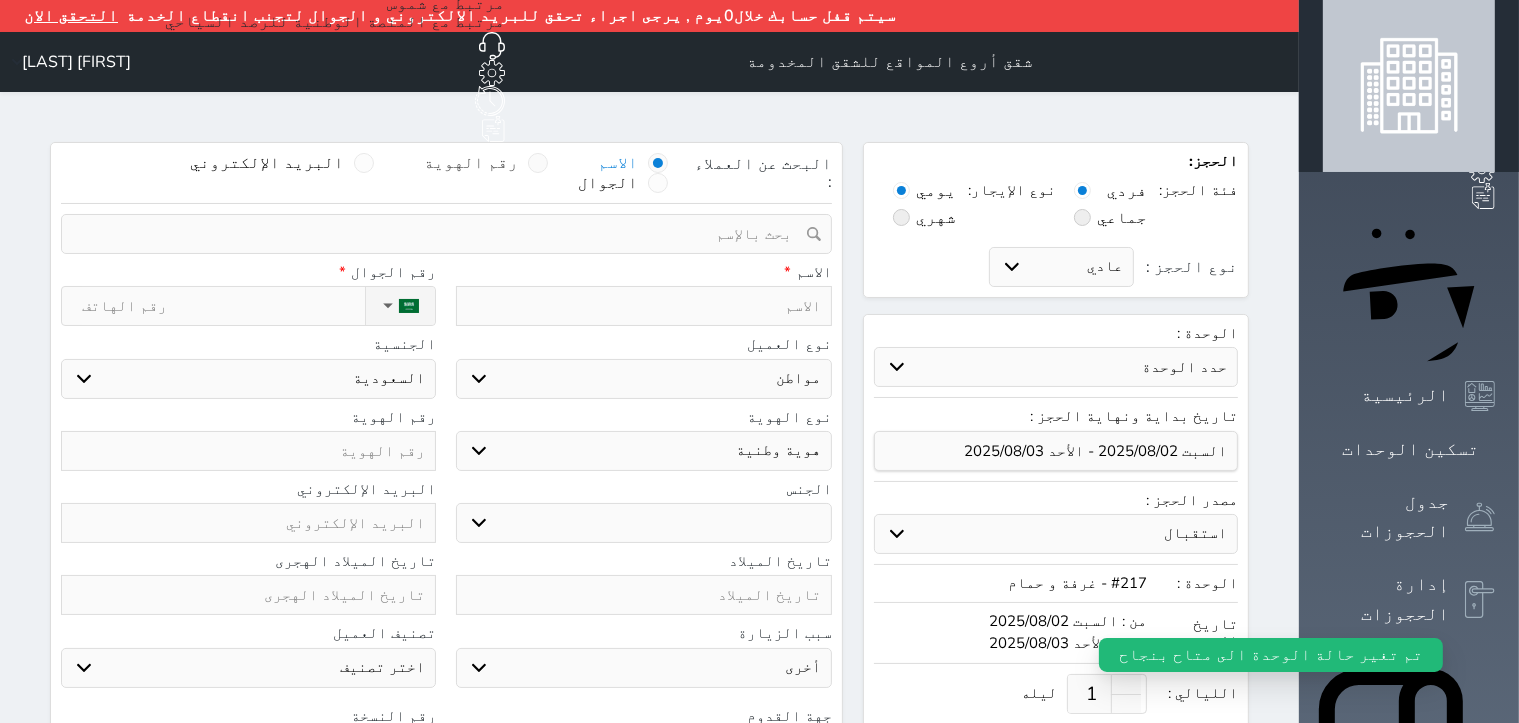 select 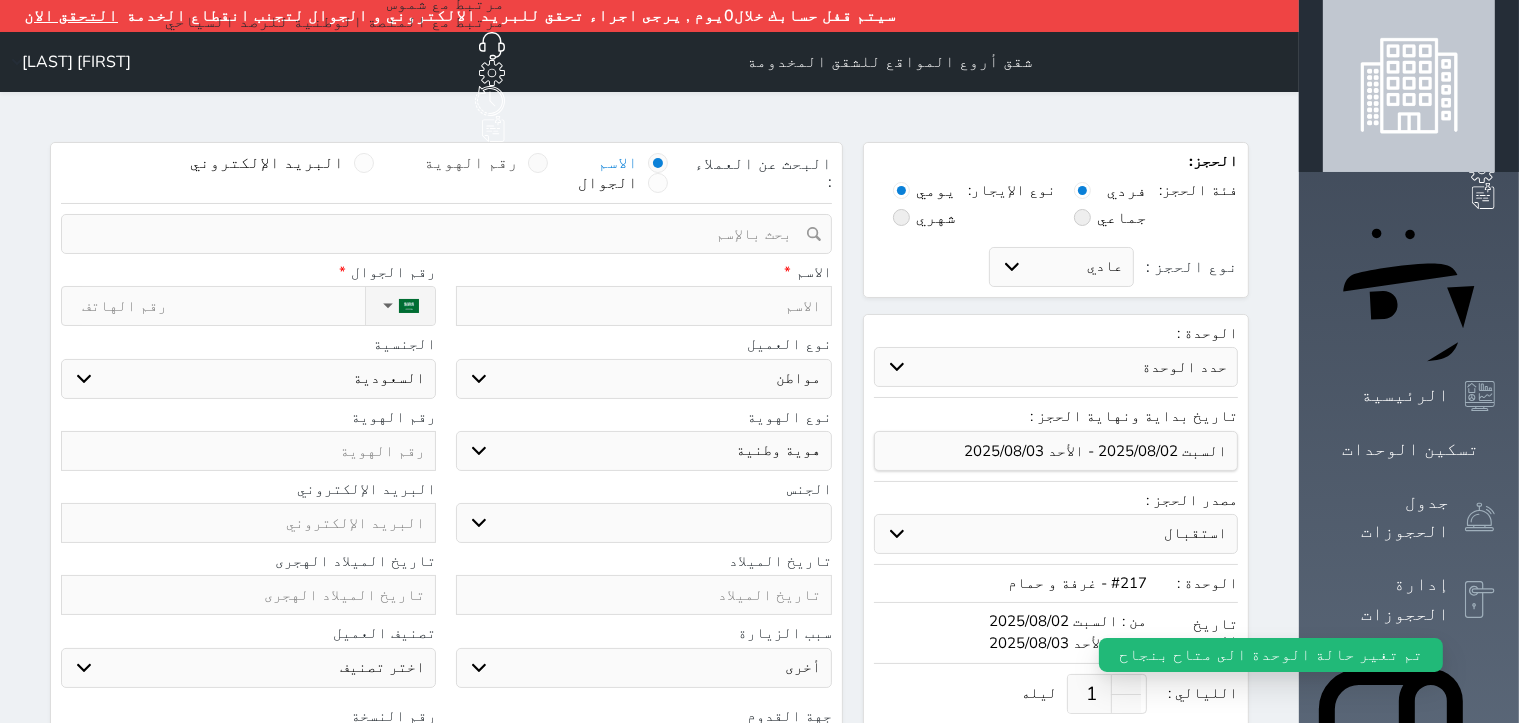 click at bounding box center [538, 163] 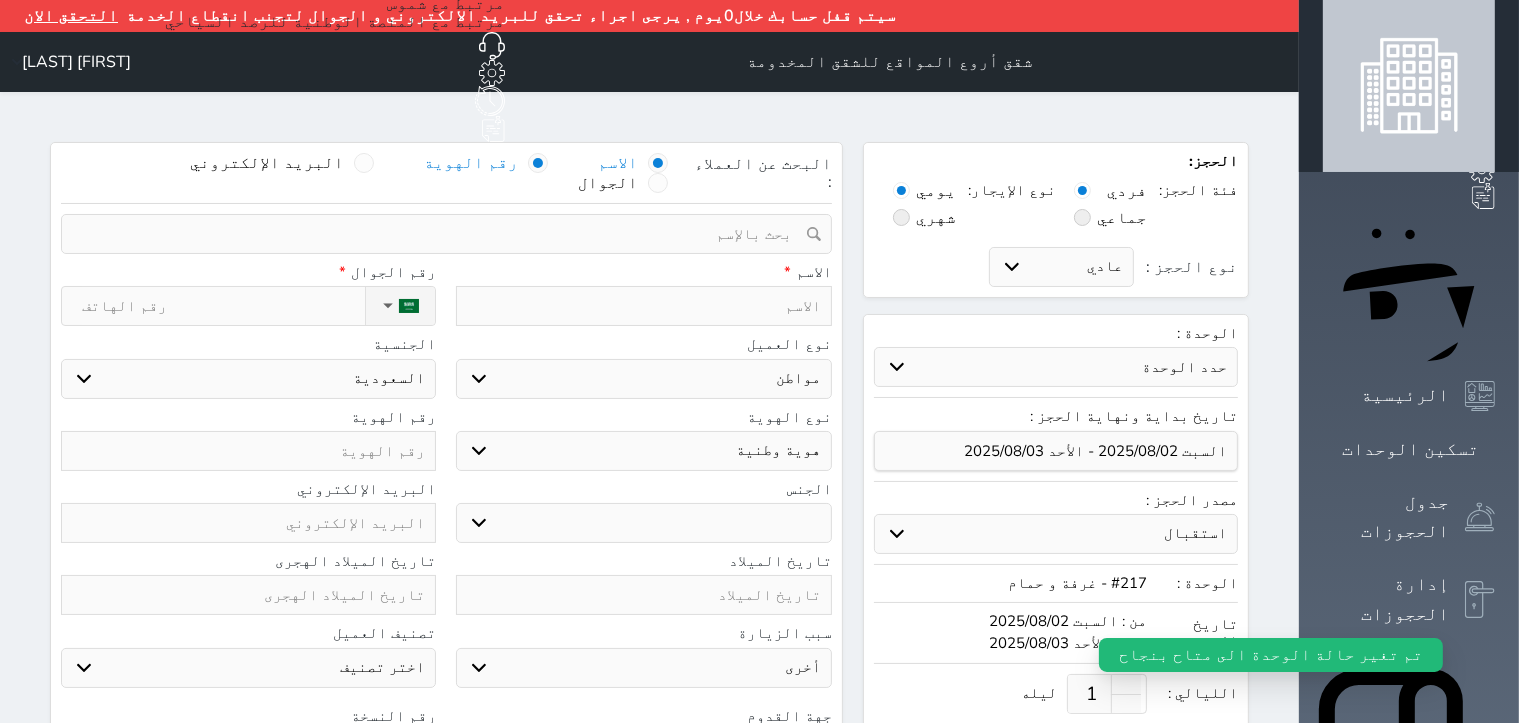 select 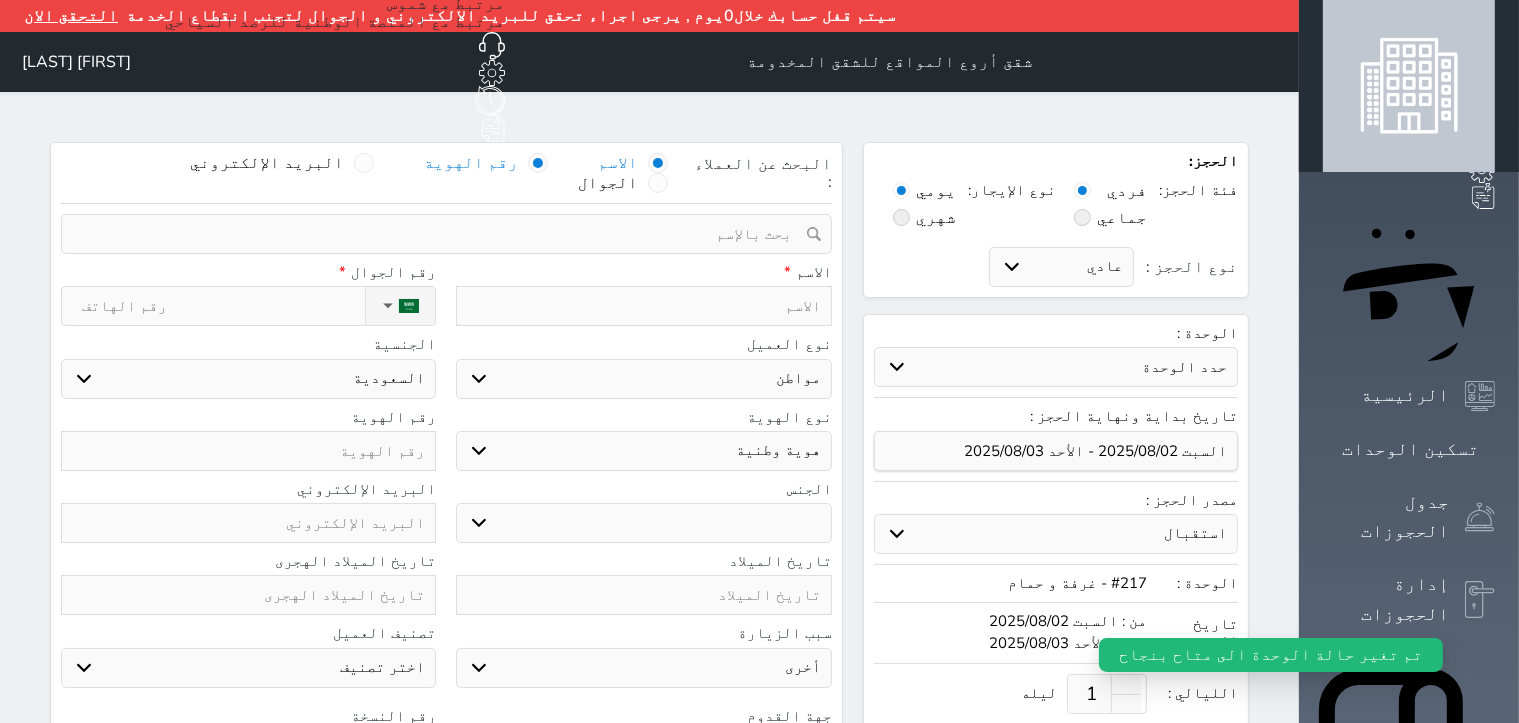 select 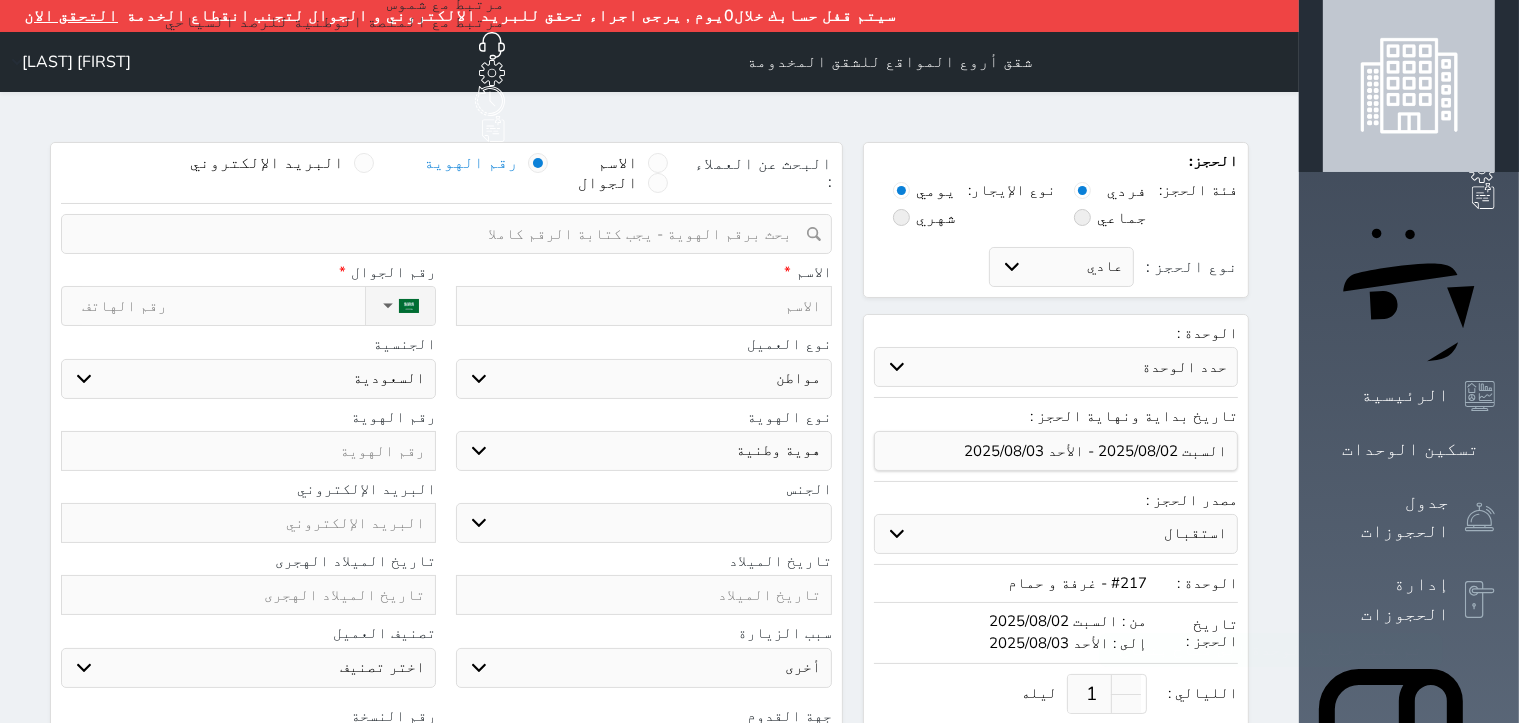 click at bounding box center [439, 234] 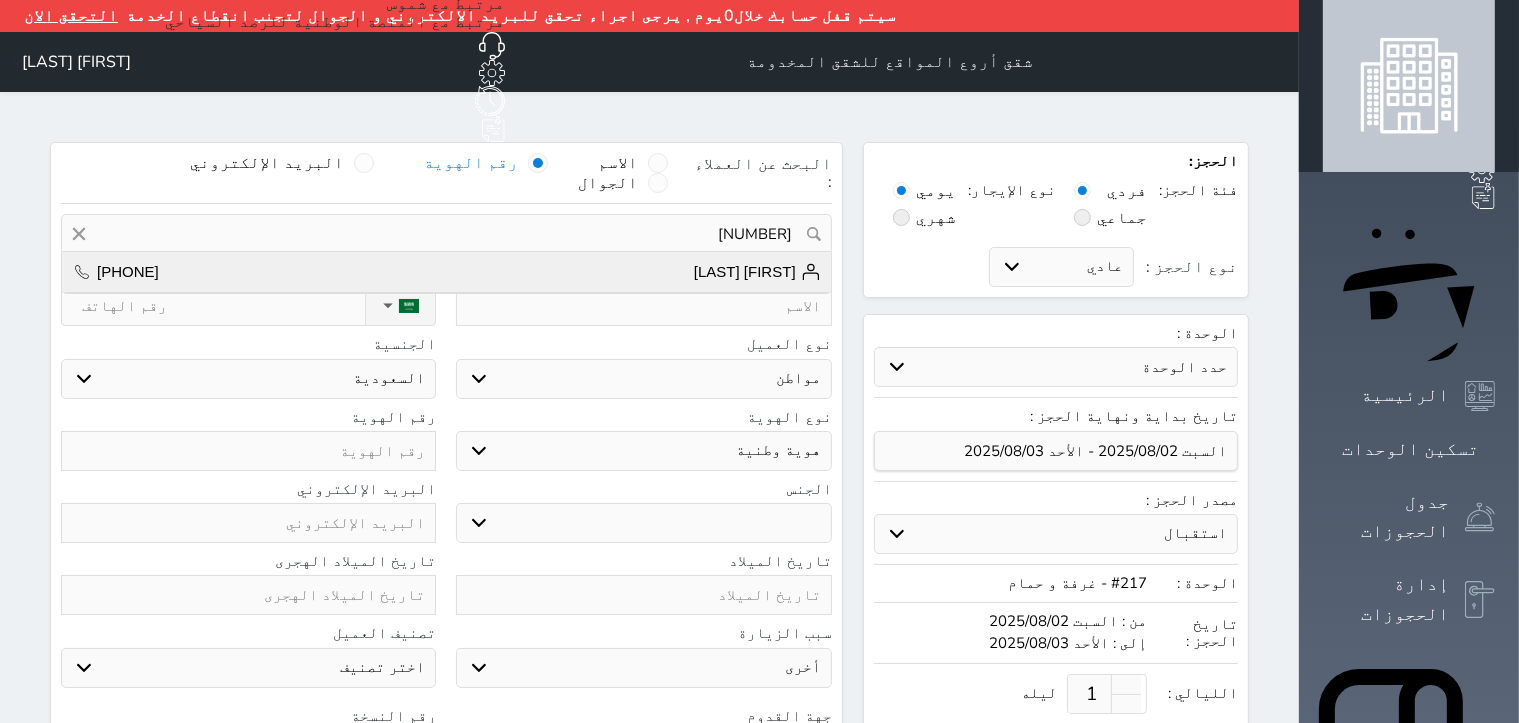 click on "[FIRST] [LAST]" at bounding box center (757, 272) 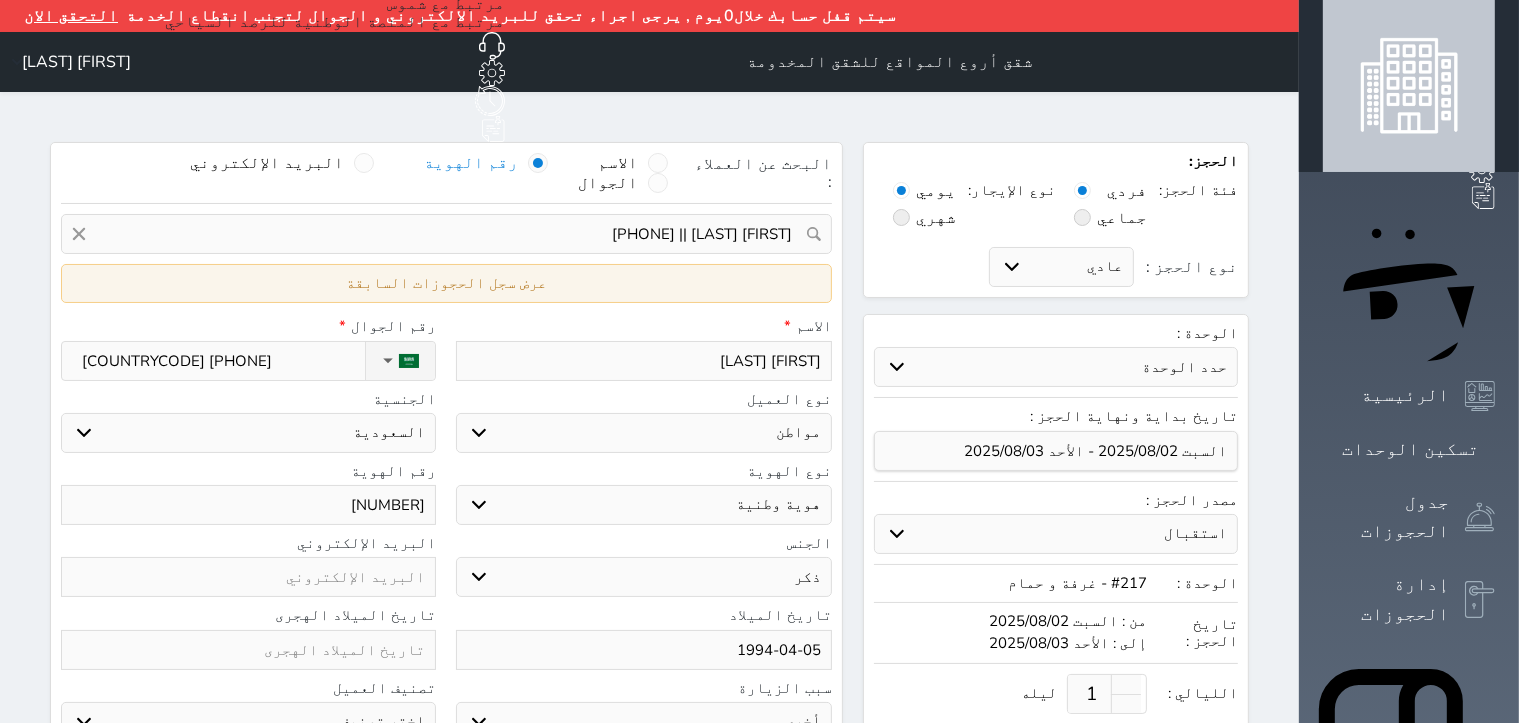 click on "عرض سجل الحجوزات السابقة" at bounding box center [446, 283] 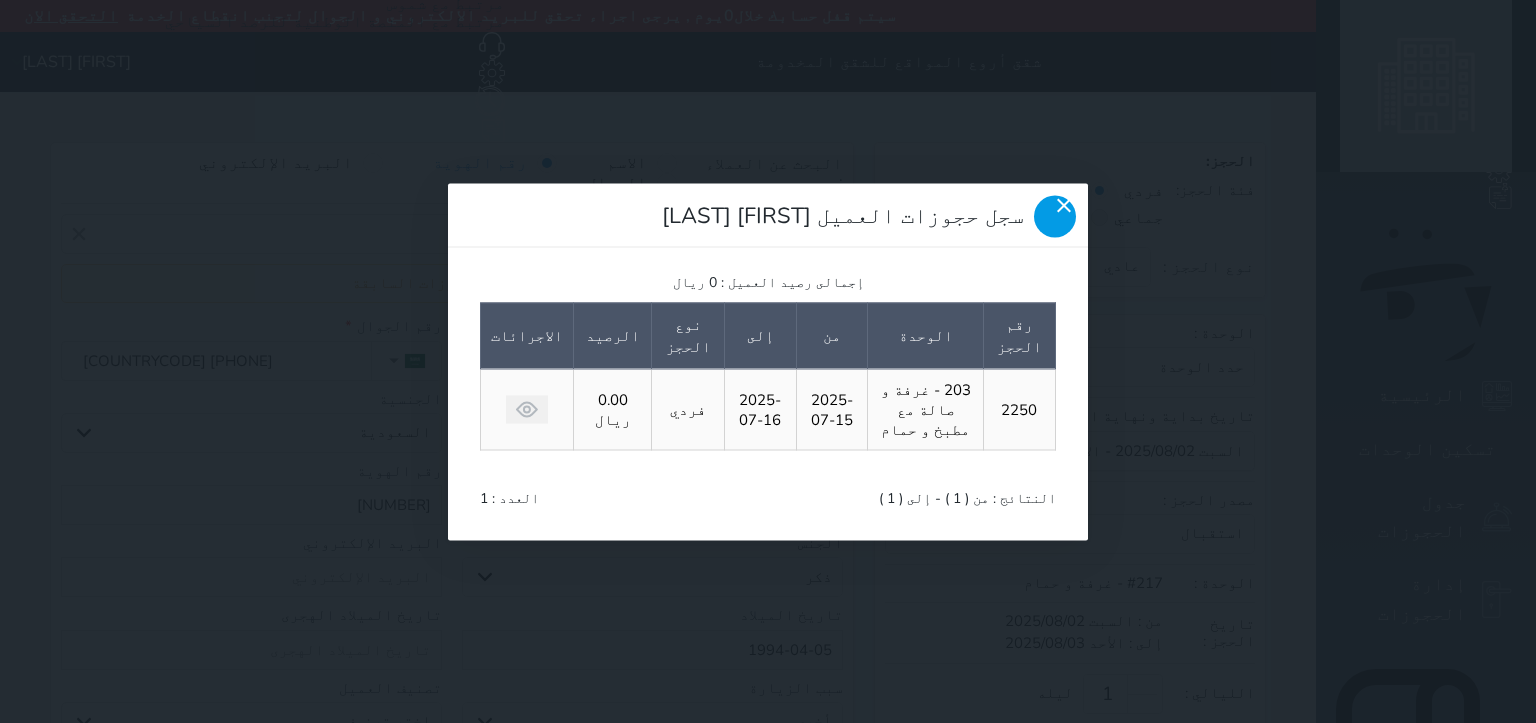 click 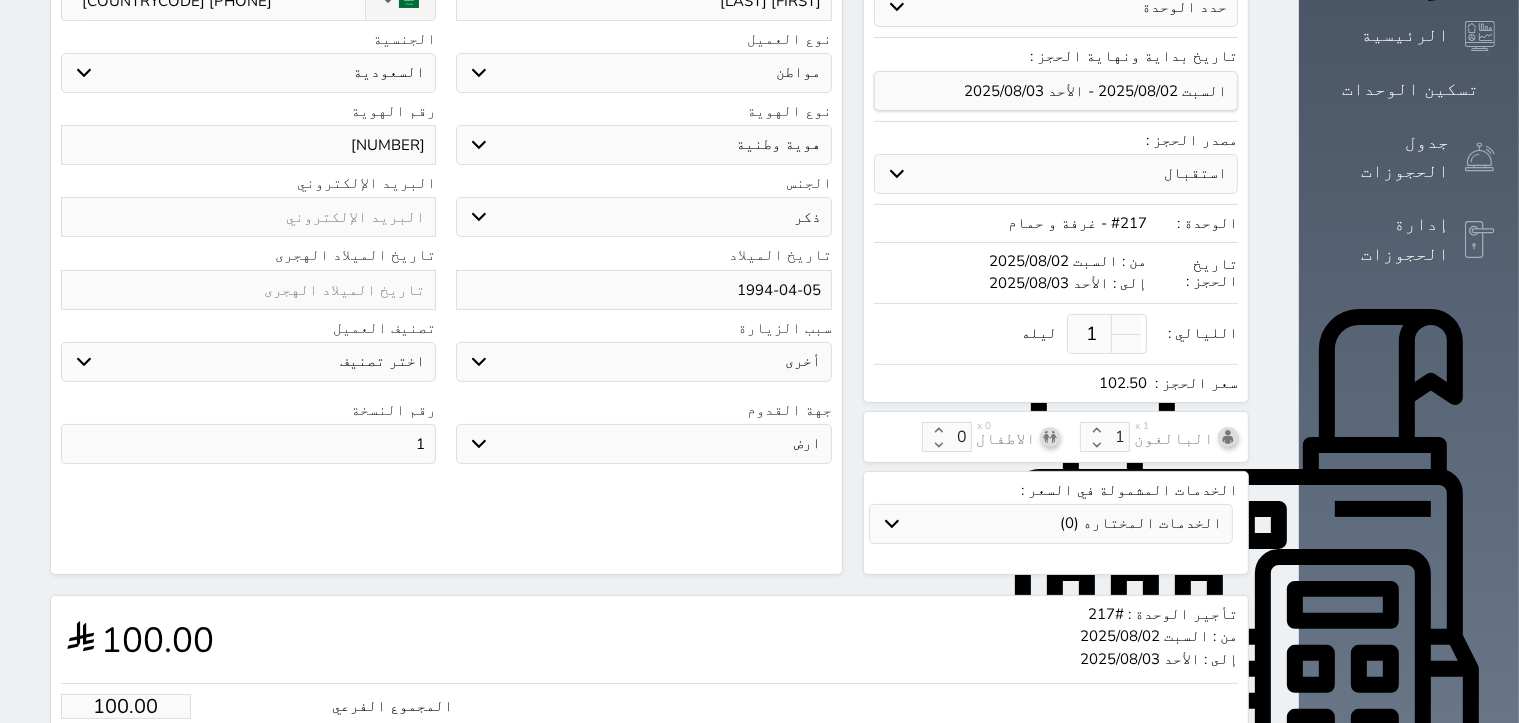 scroll, scrollTop: 492, scrollLeft: 0, axis: vertical 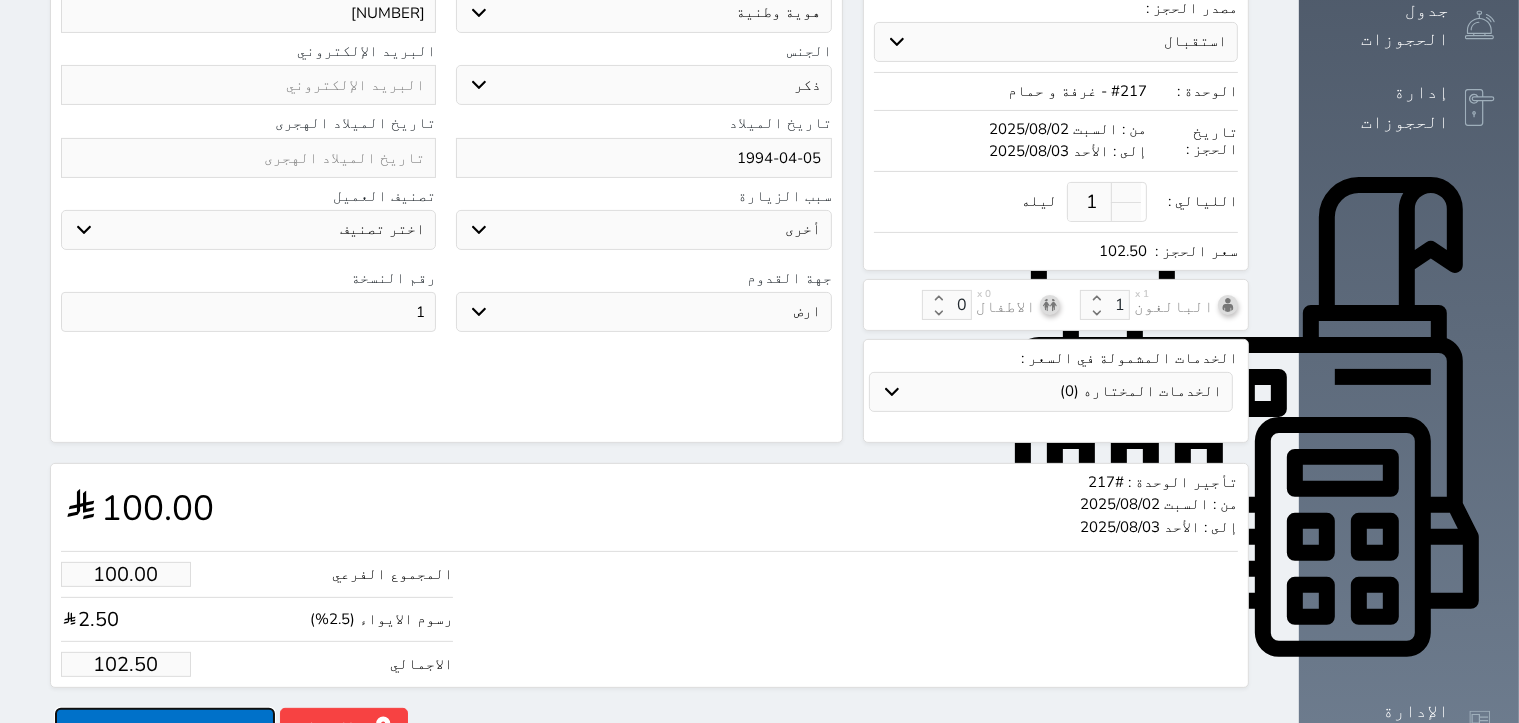 click on "حجز" at bounding box center [165, 725] 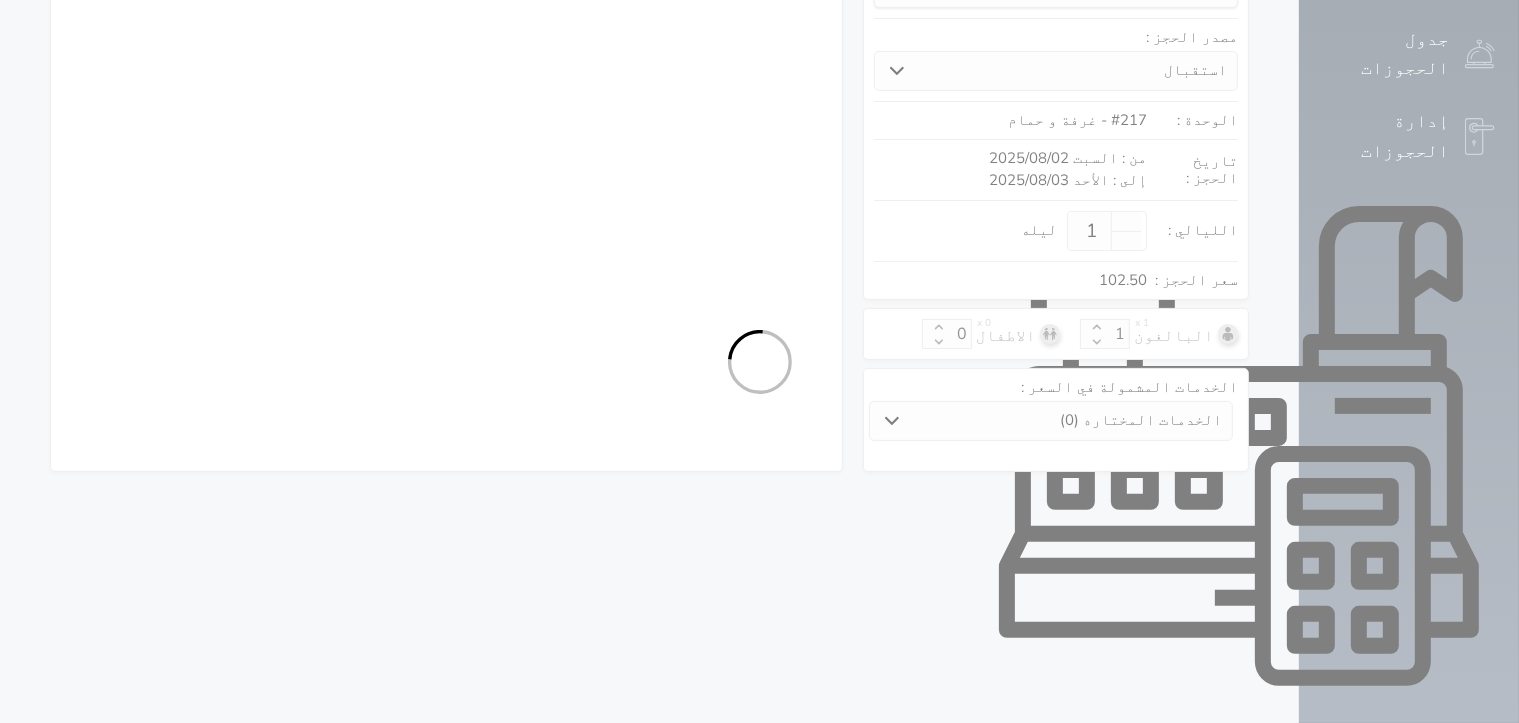 select on "1" 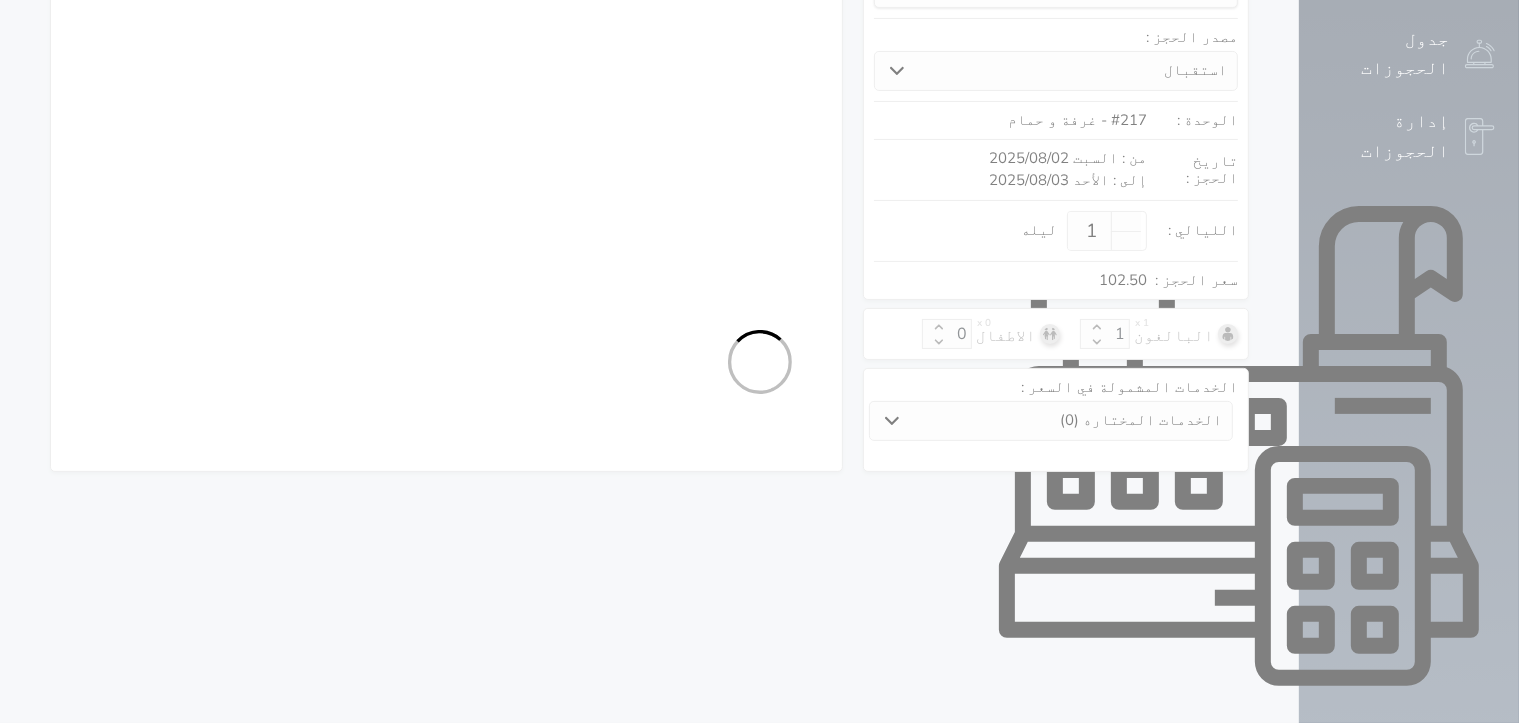 select on "113" 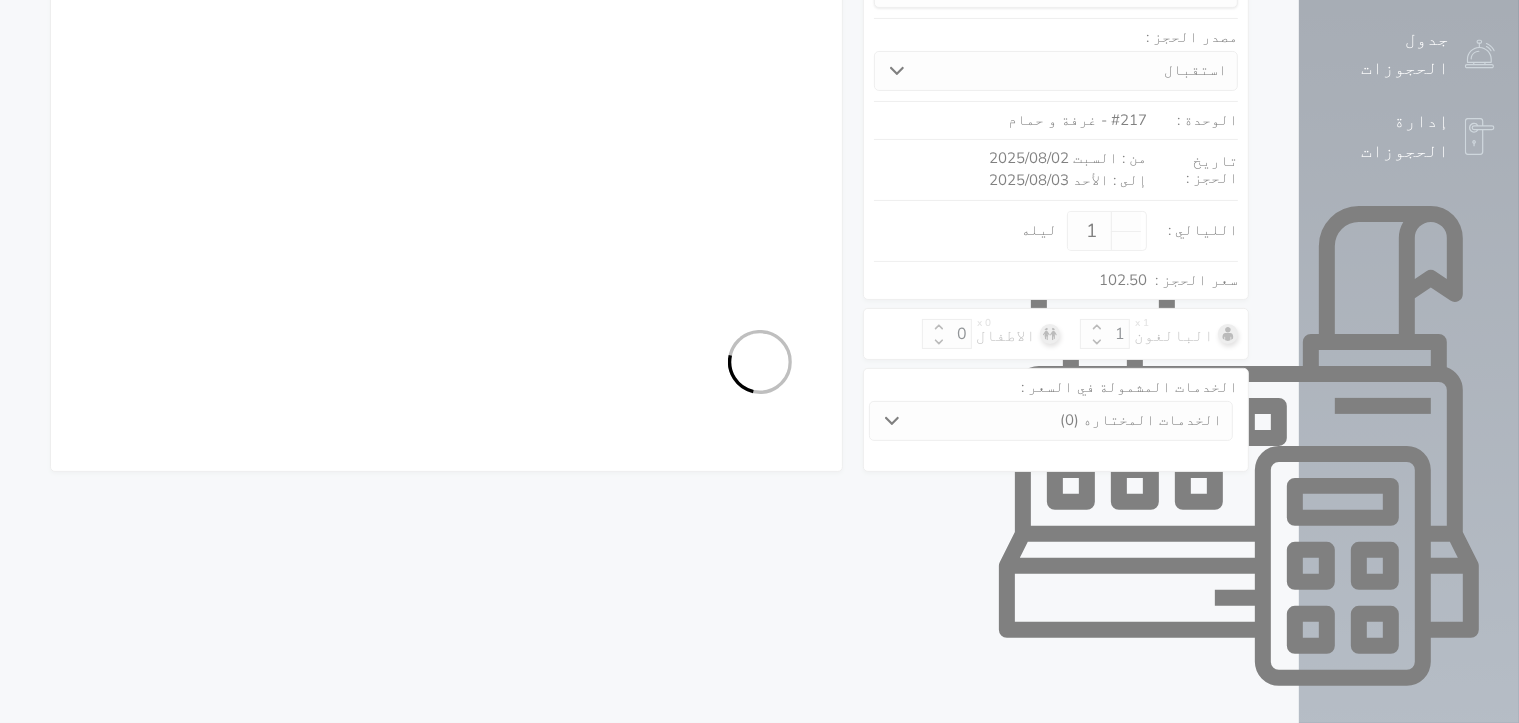 select on "1" 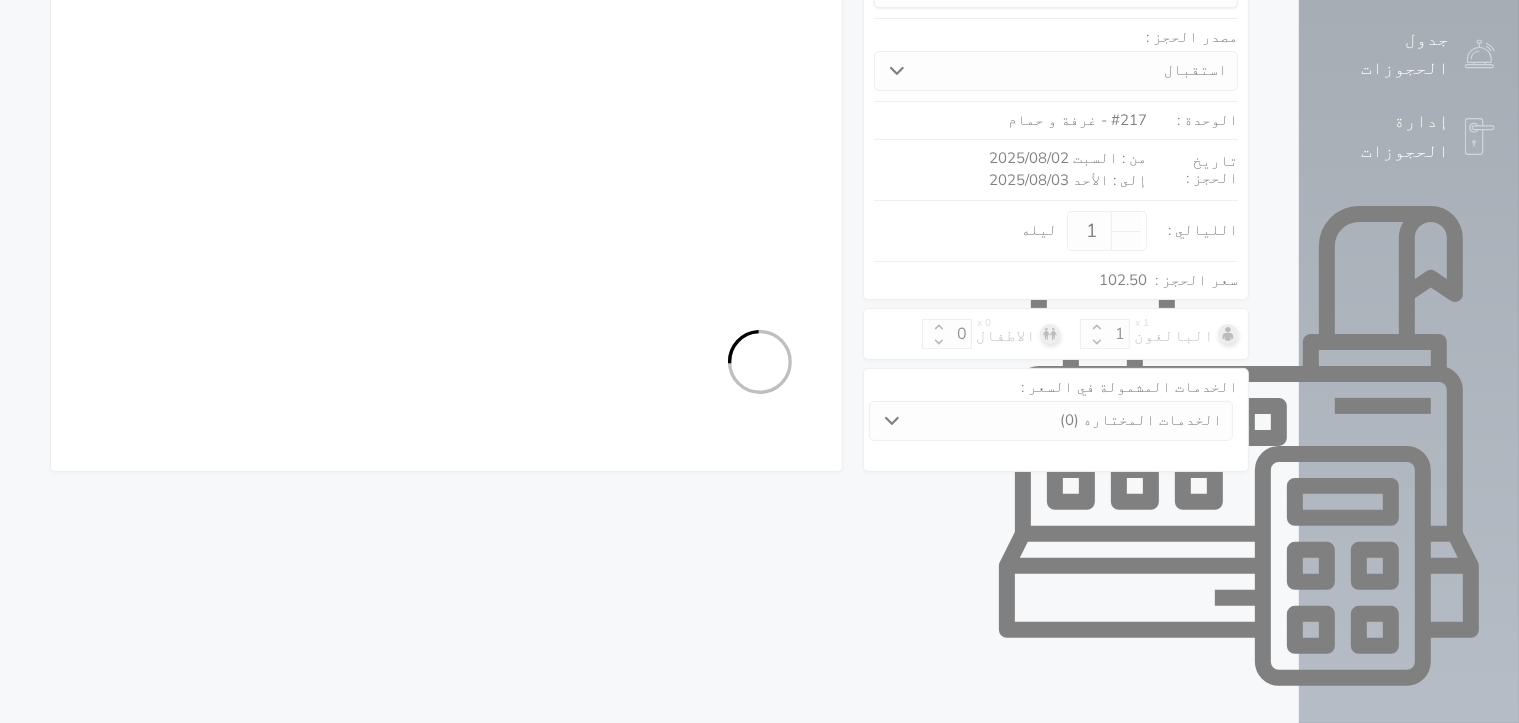 select on "7" 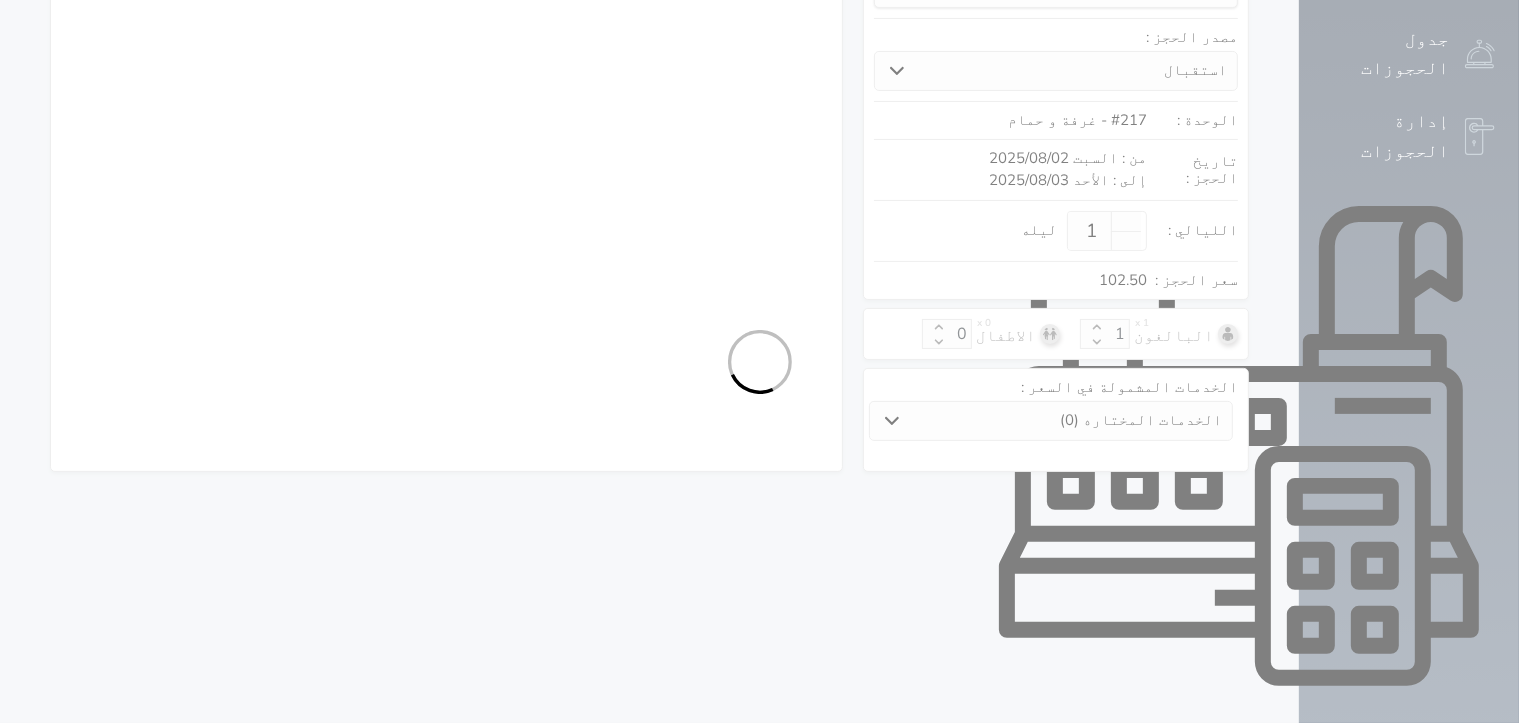 select on "9" 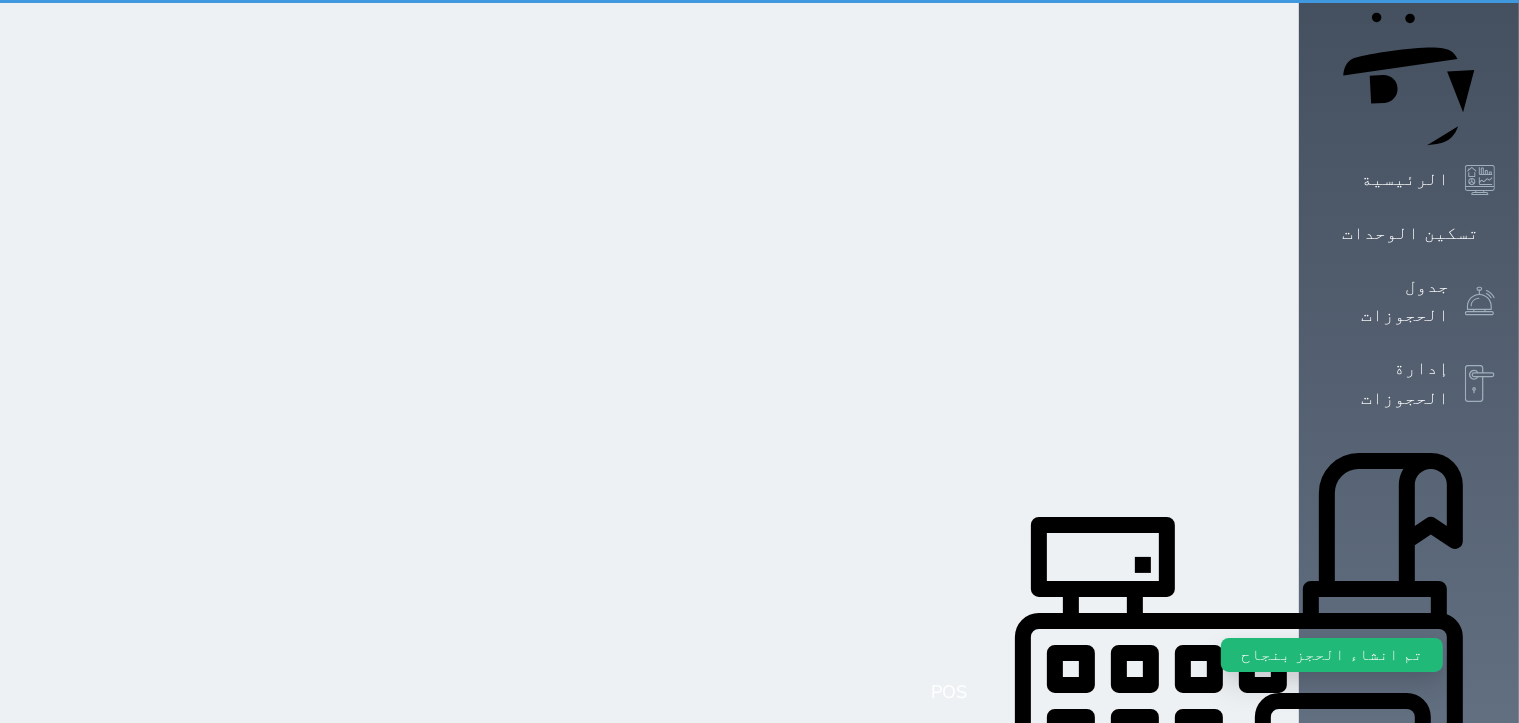 scroll, scrollTop: 0, scrollLeft: 0, axis: both 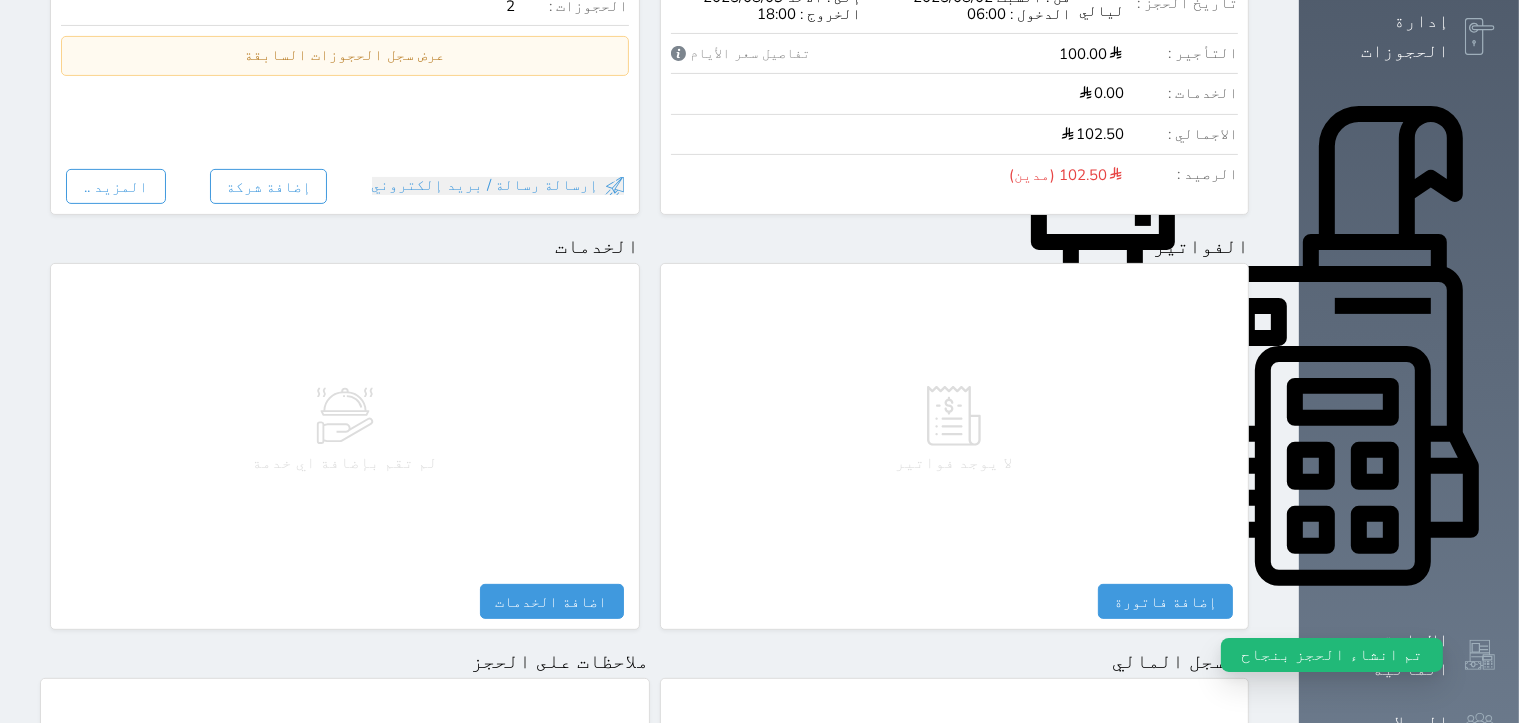 select 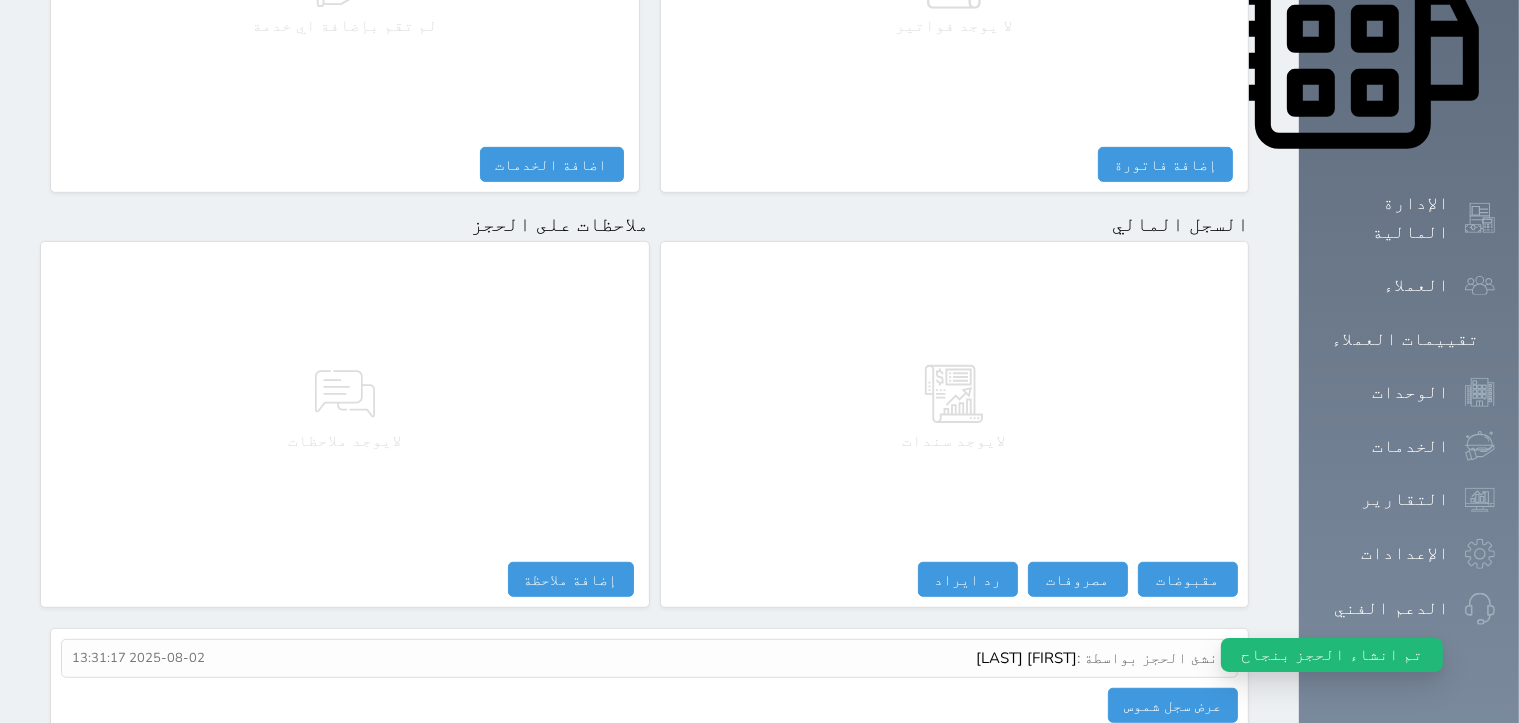 scroll, scrollTop: 1009, scrollLeft: 0, axis: vertical 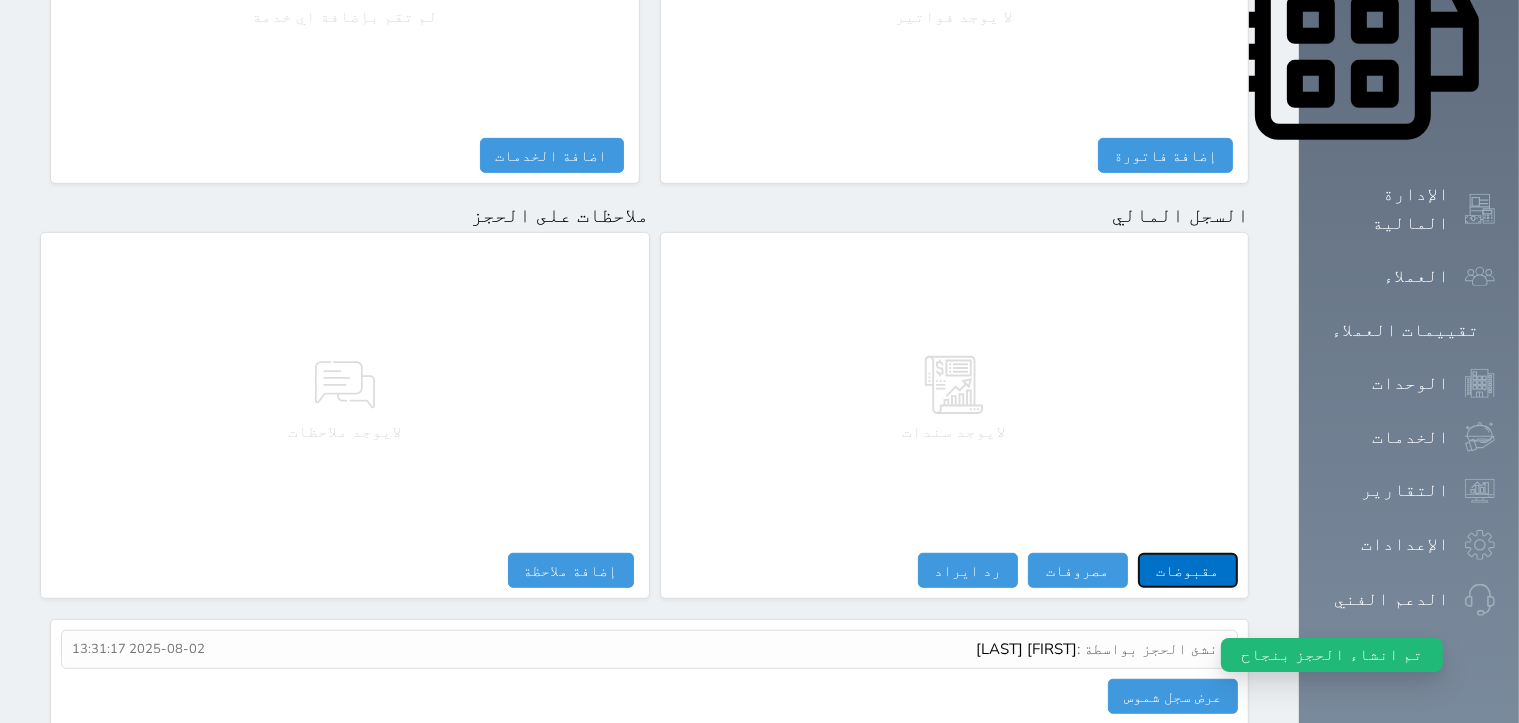 click on "مقبوضات" at bounding box center [1188, 570] 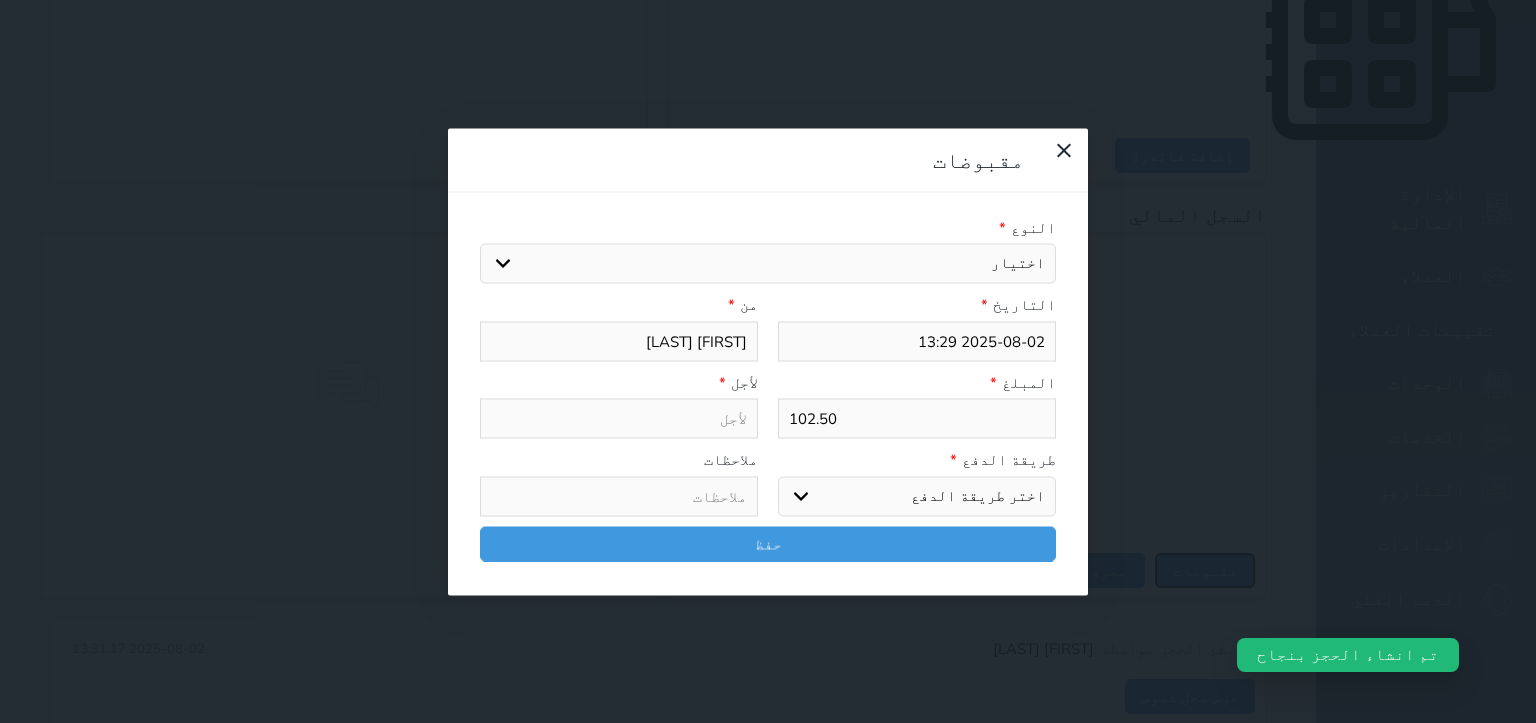 select 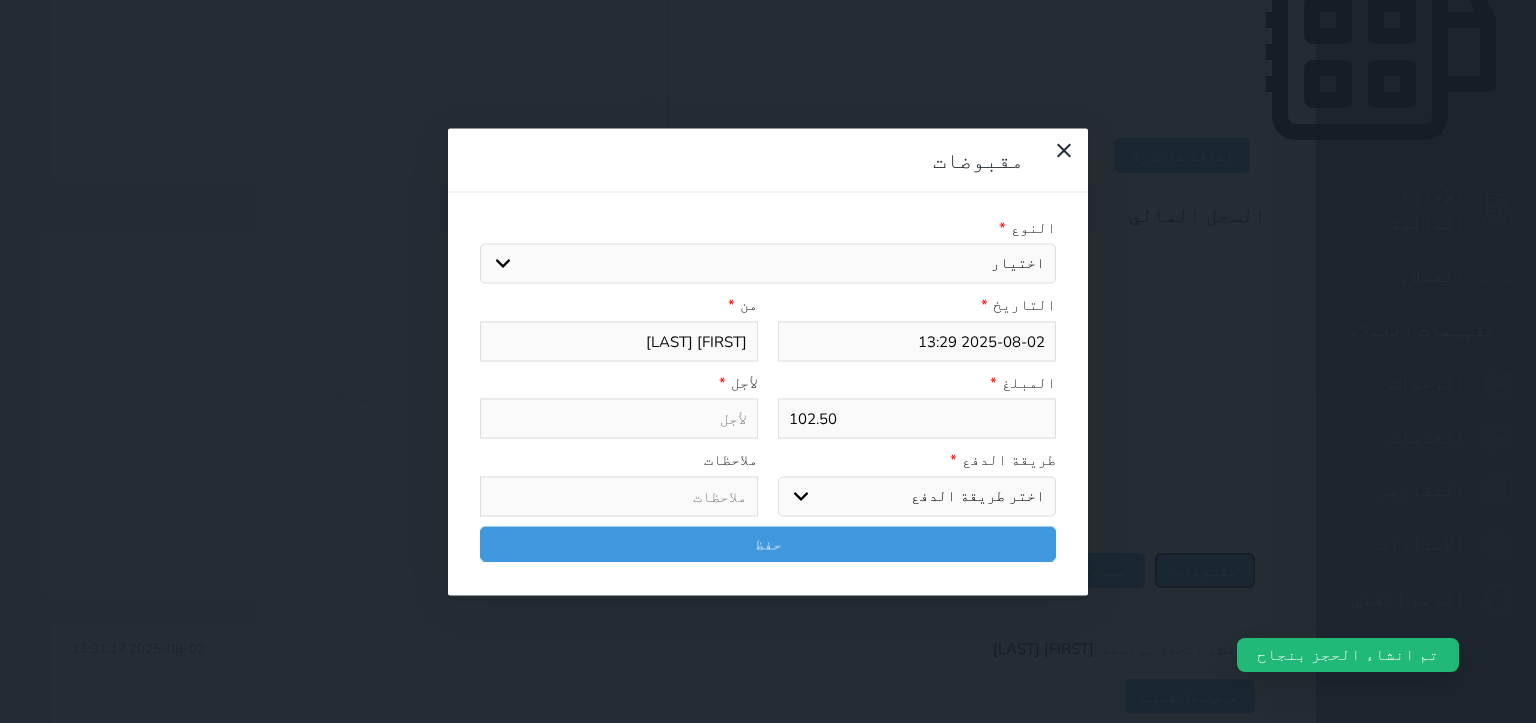 type on "2025-08-02 13:31" 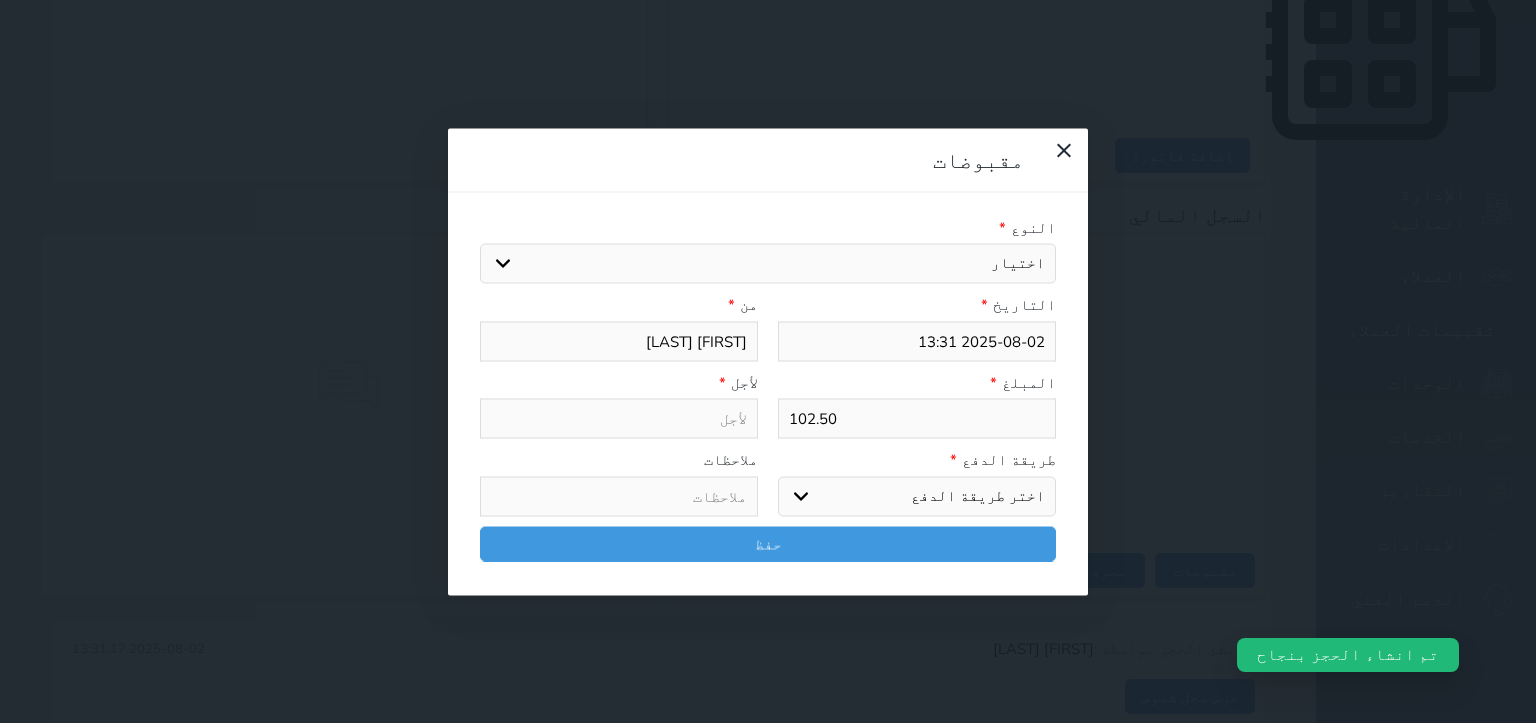 click on "اختيار   مقبوضات عامة قيمة إيجار فواتير تامين عربون لا ينطبق آخر مغسلة واي فاي - الإنترنت مواقف السيارات طعام الأغذية والمشروبات مشروبات المشروبات الباردة المشروبات الساخنة الإفطار غداء عشاء مخبز و كعك حمام سباحة الصالة الرياضية سبا و خدمات الجمال اختيار وإسقاط (خدمات النقل) ميني بار كابل - تلفزيون سرير إضافي تصفيف الشعر التسوق خدمات الجولات السياحية المنظمة خدمات الدليل السياحي" at bounding box center [768, 264] 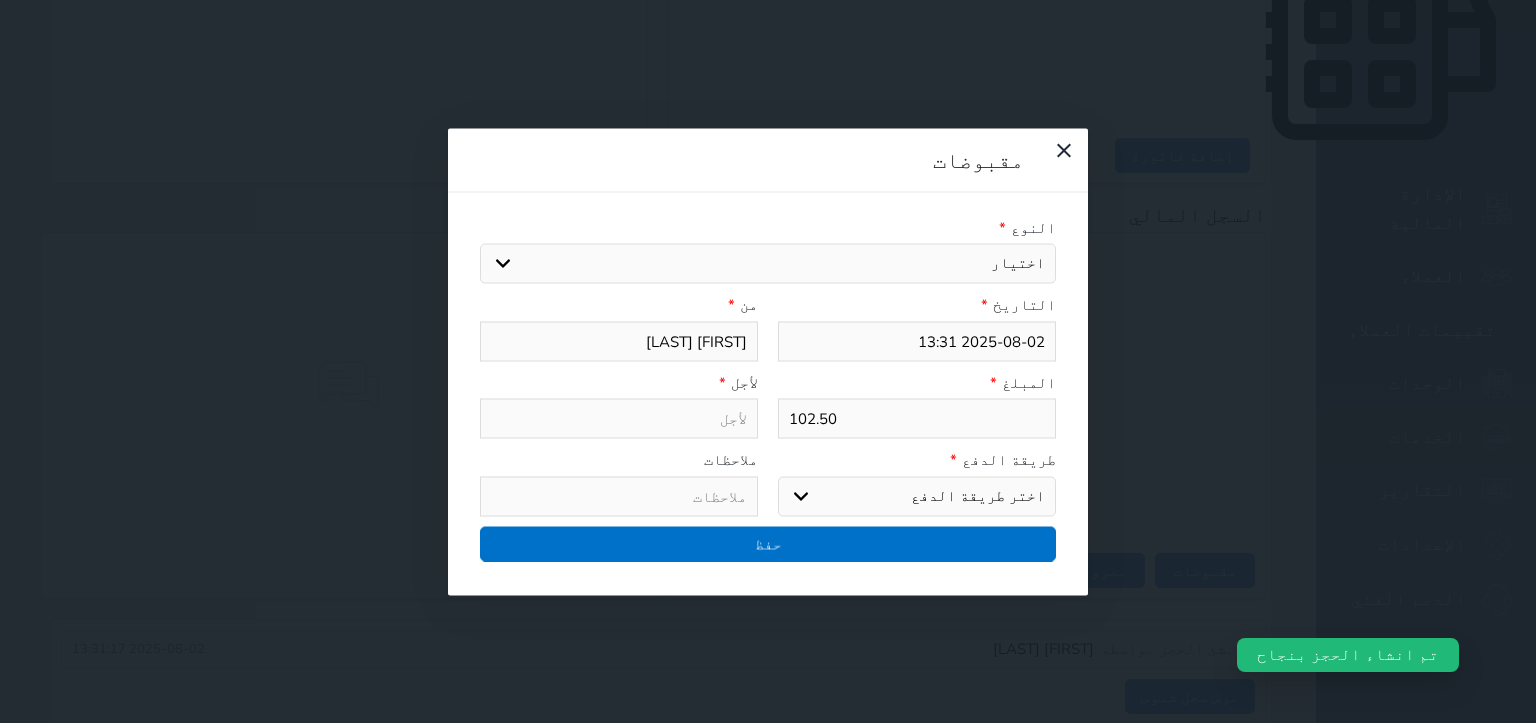 type on "قيمة إيجار - الوحدة - 217" 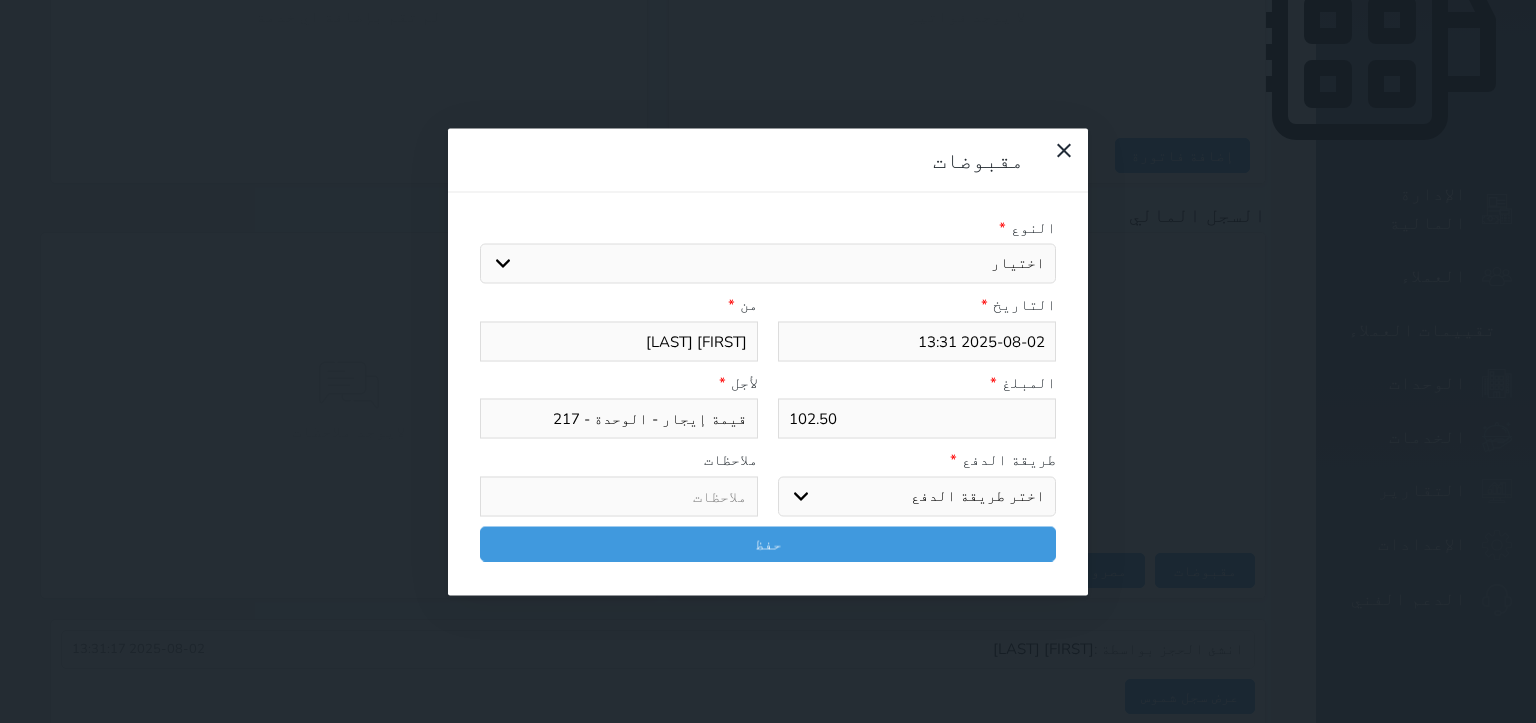 click on "اختر طريقة الدفع   دفع نقدى   تحويل بنكى   مدى   بطاقة ائتمان   آجل" at bounding box center (917, 496) 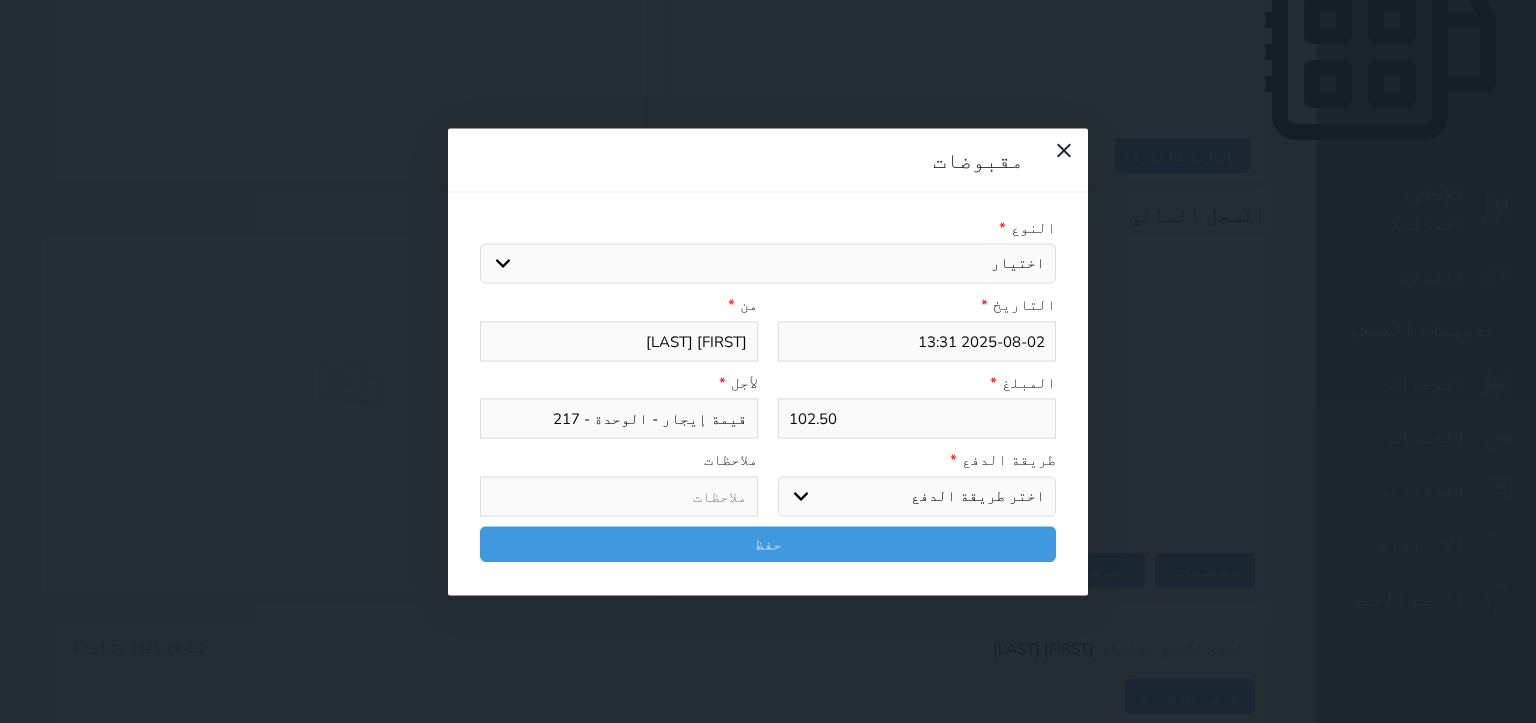 select on "cash" 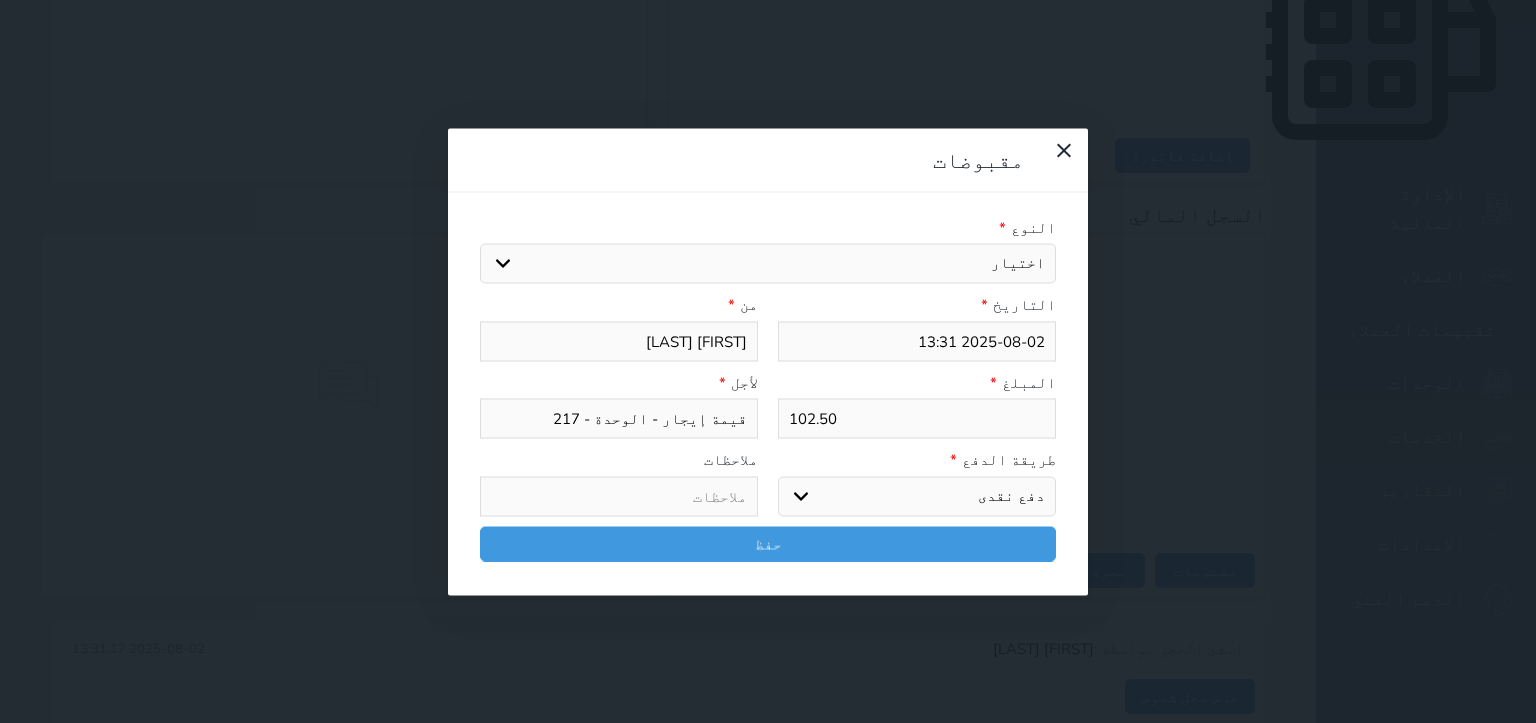 click on "اختر طريقة الدفع   دفع نقدى   تحويل بنكى   مدى   بطاقة ائتمان   آجل" at bounding box center (917, 496) 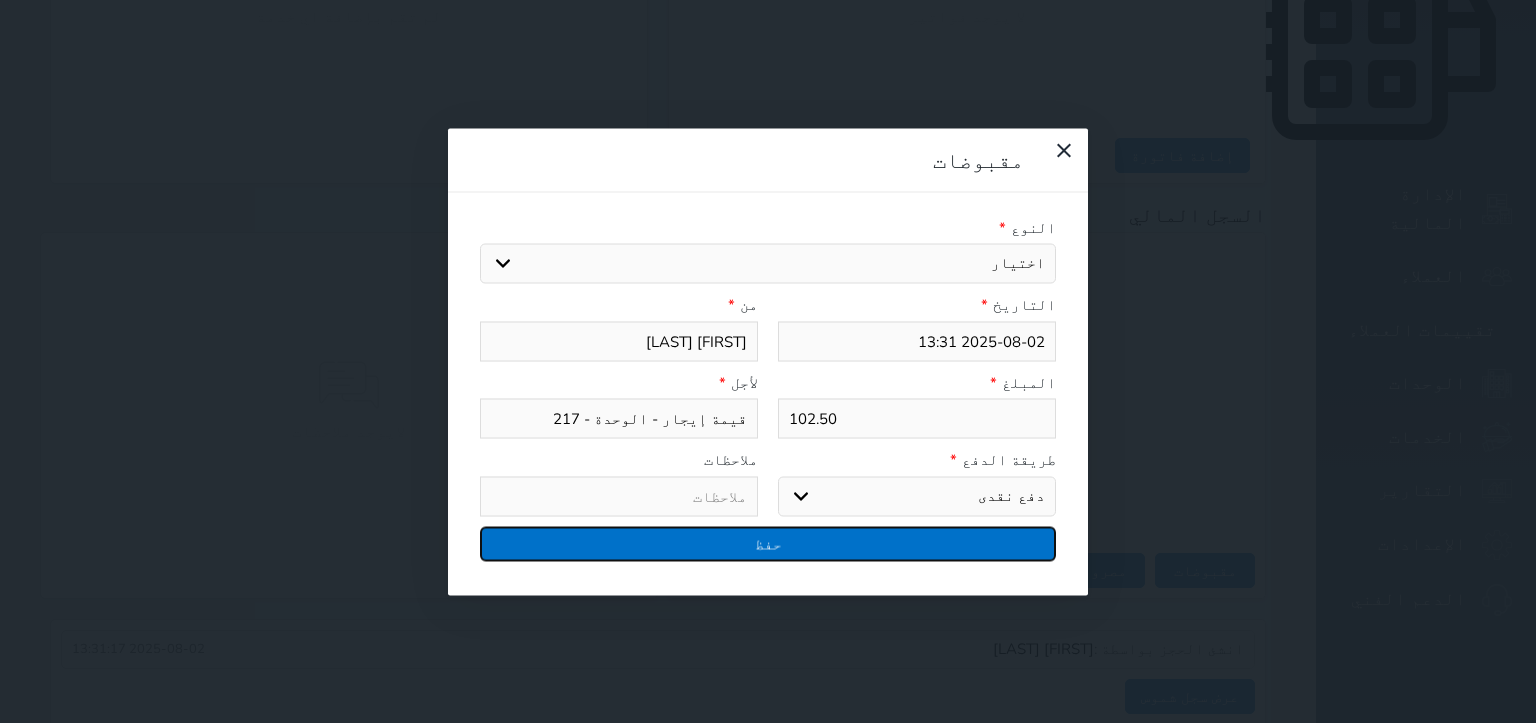 click on "حفظ" at bounding box center [768, 543] 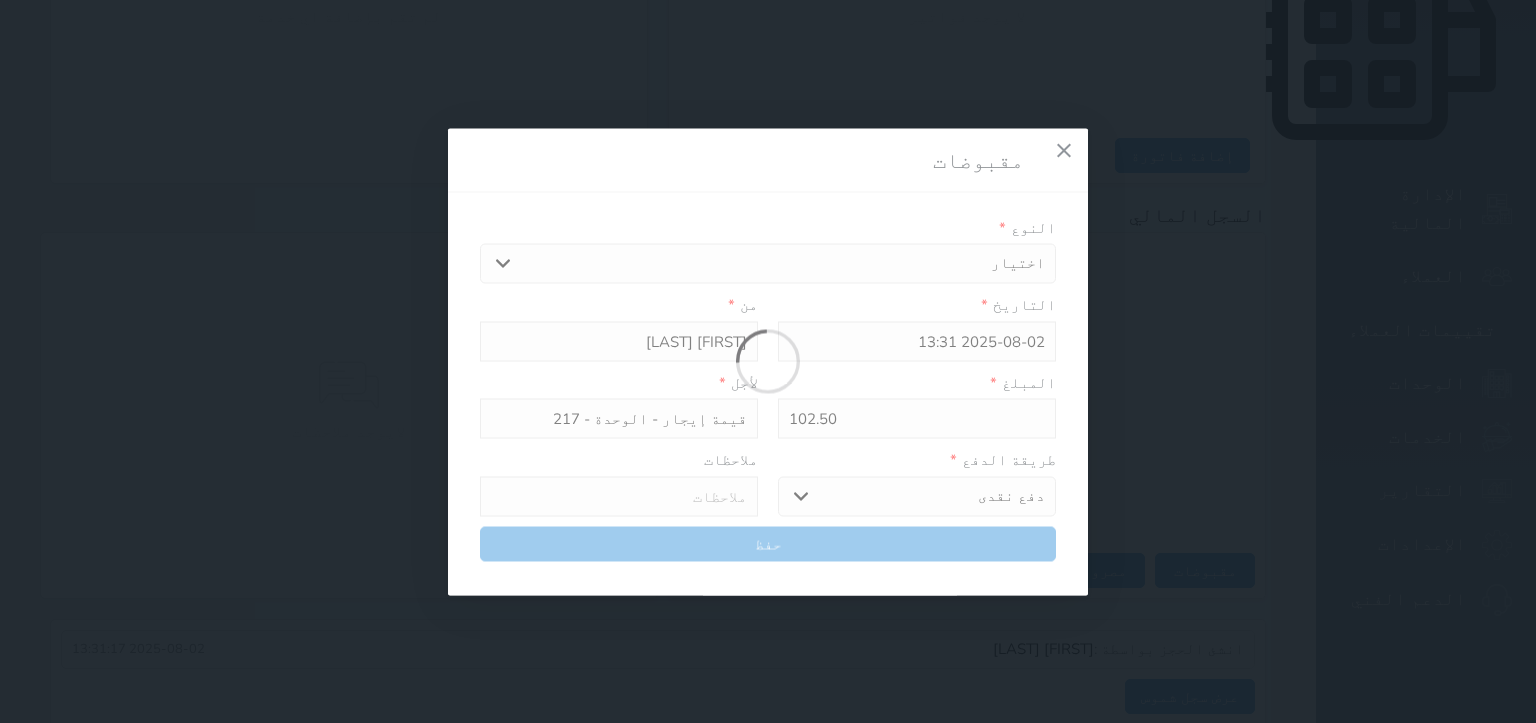 select 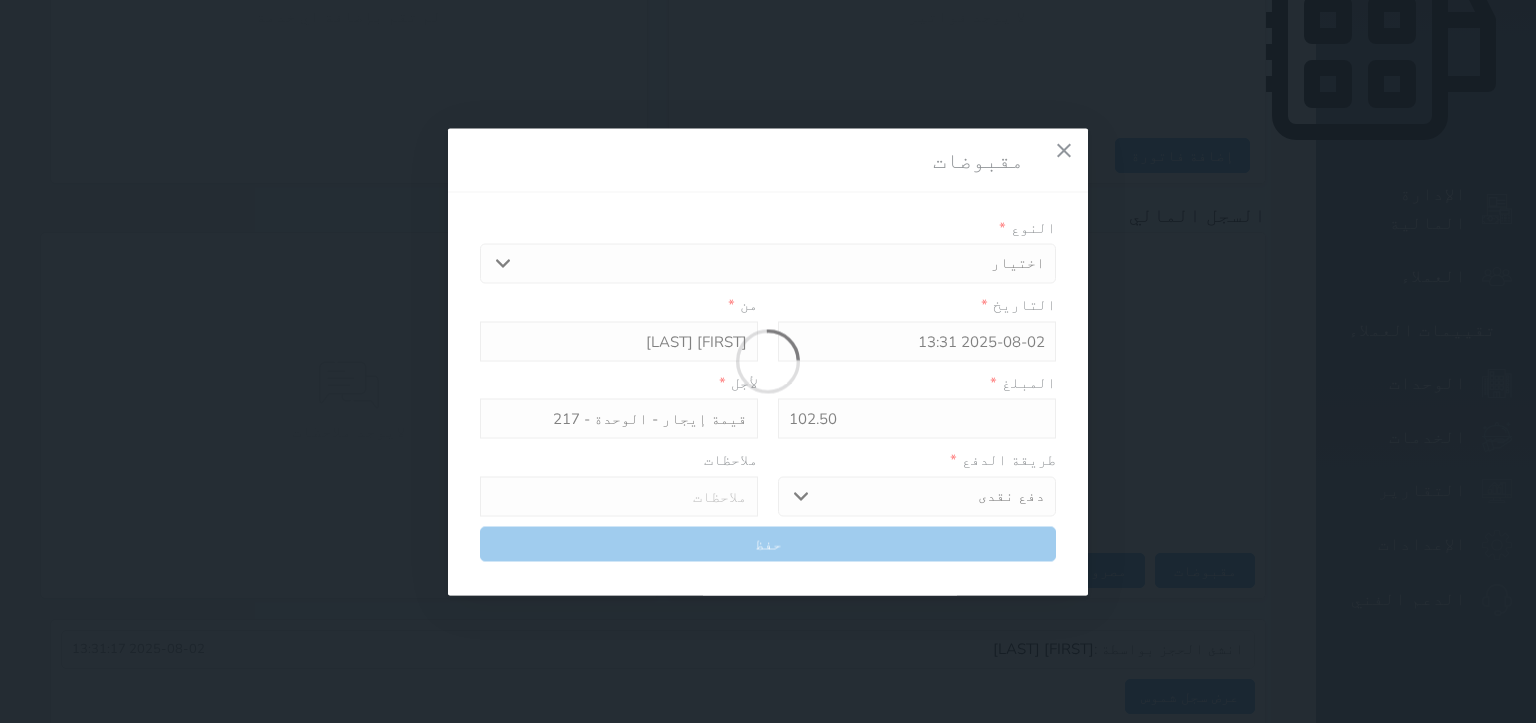 type 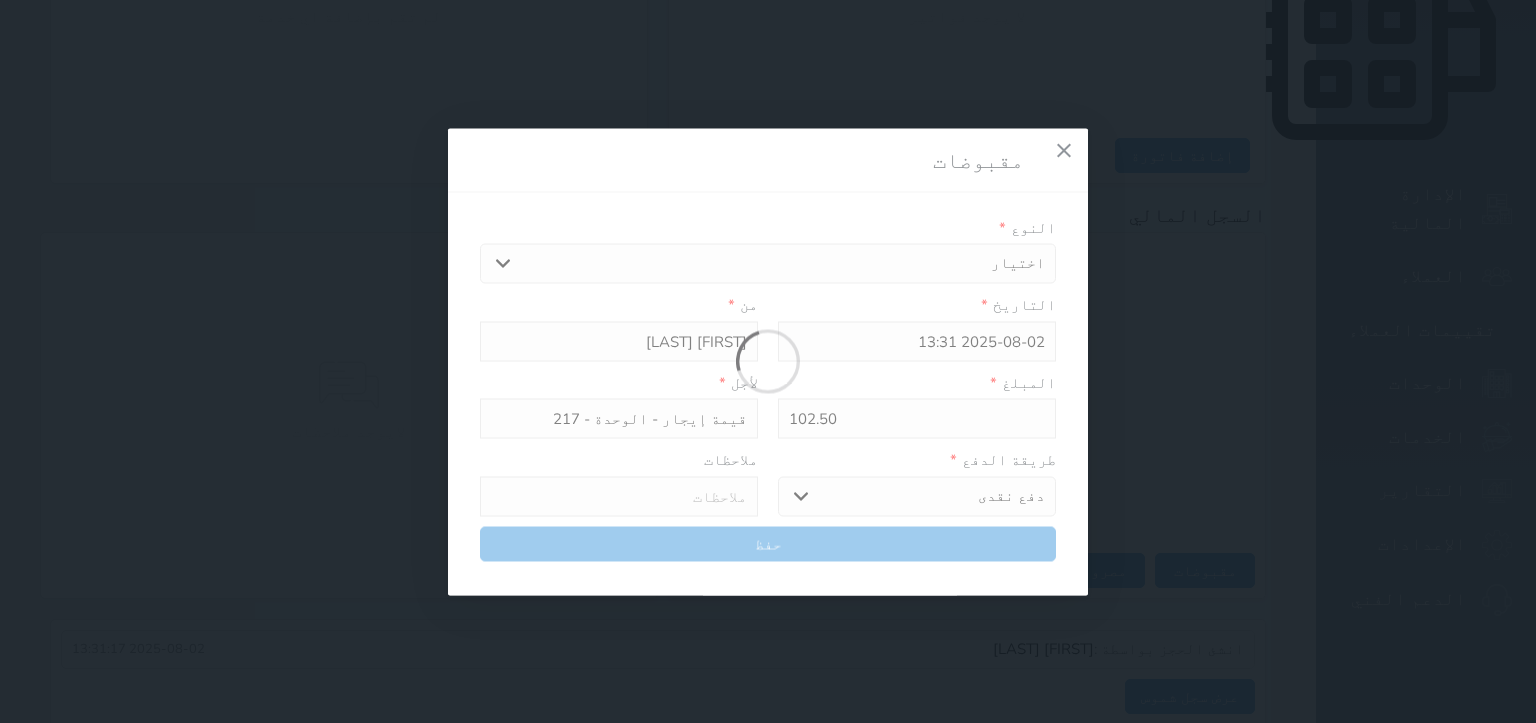 type on "0" 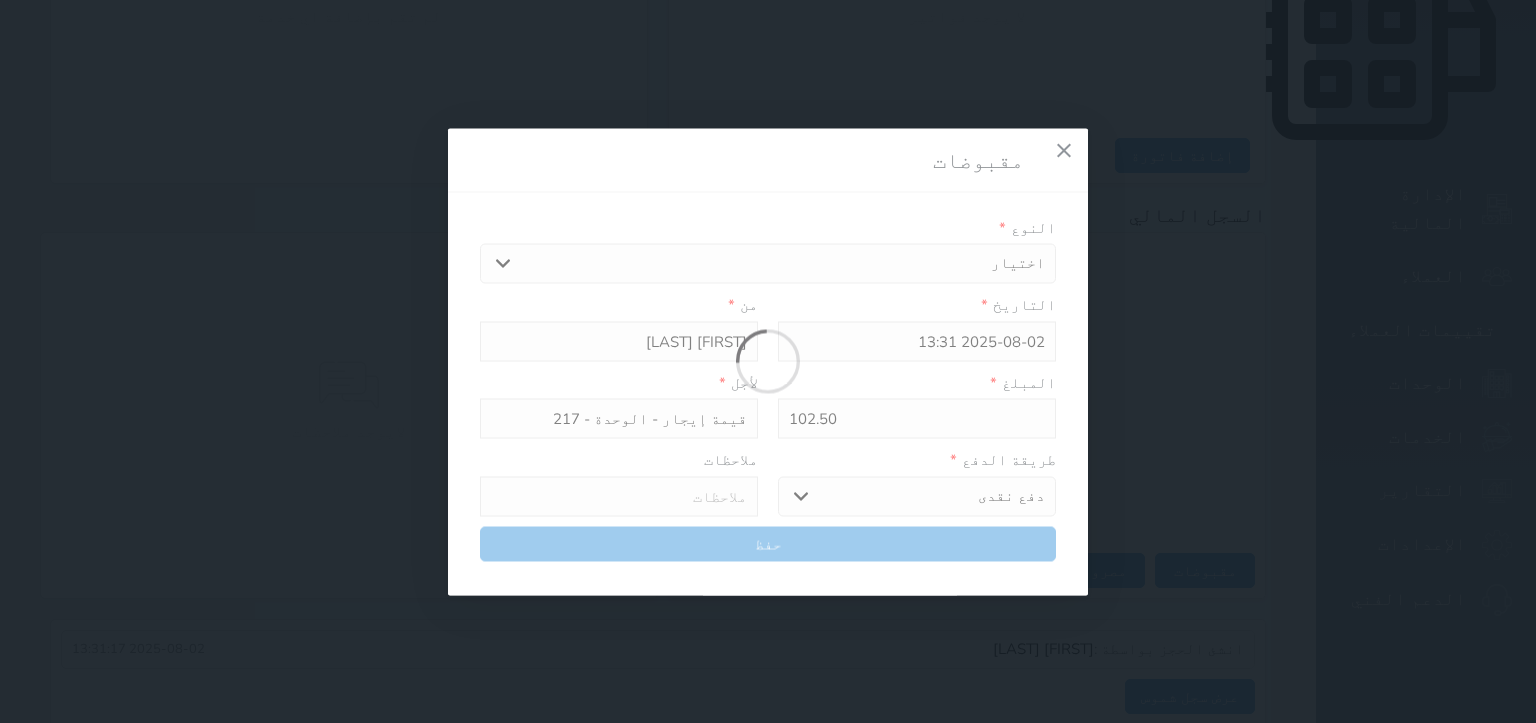 select 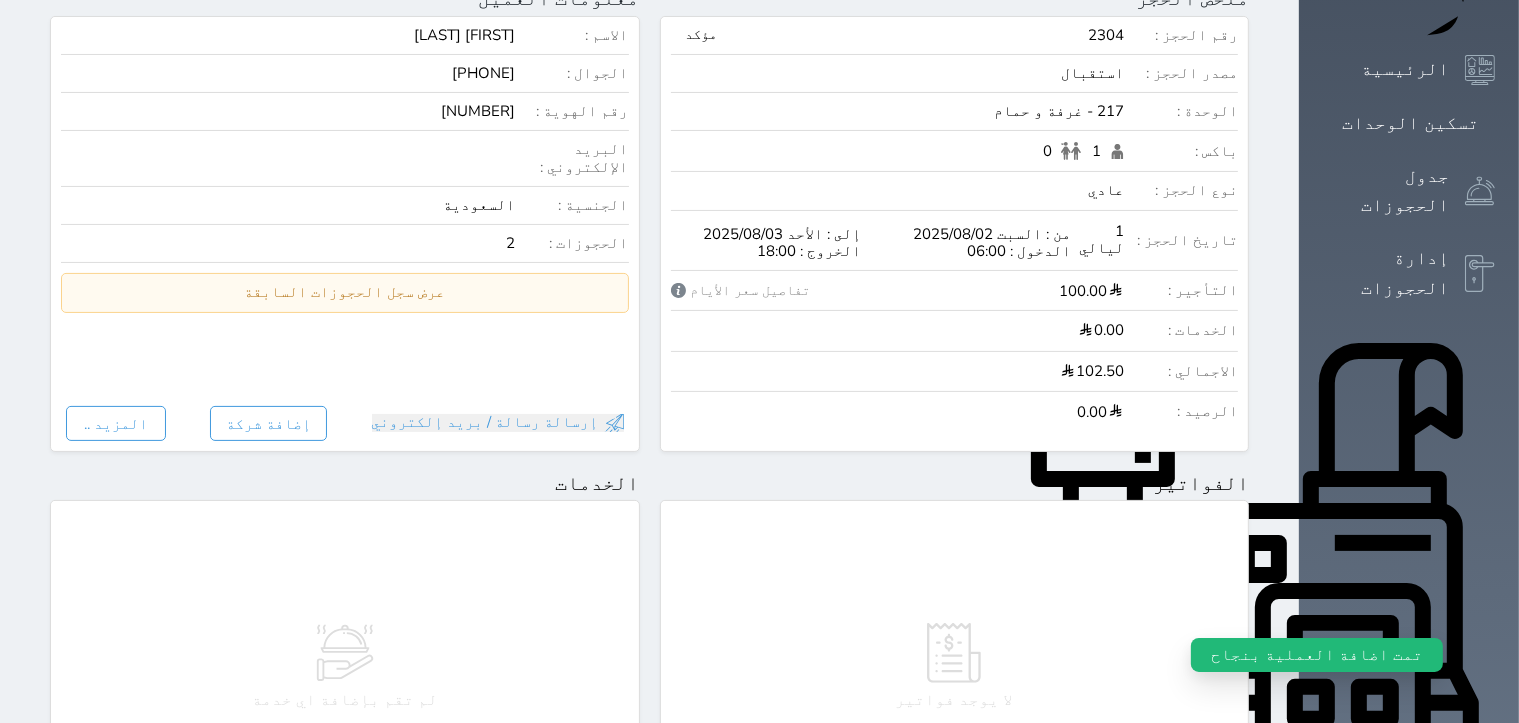 scroll, scrollTop: 109, scrollLeft: 0, axis: vertical 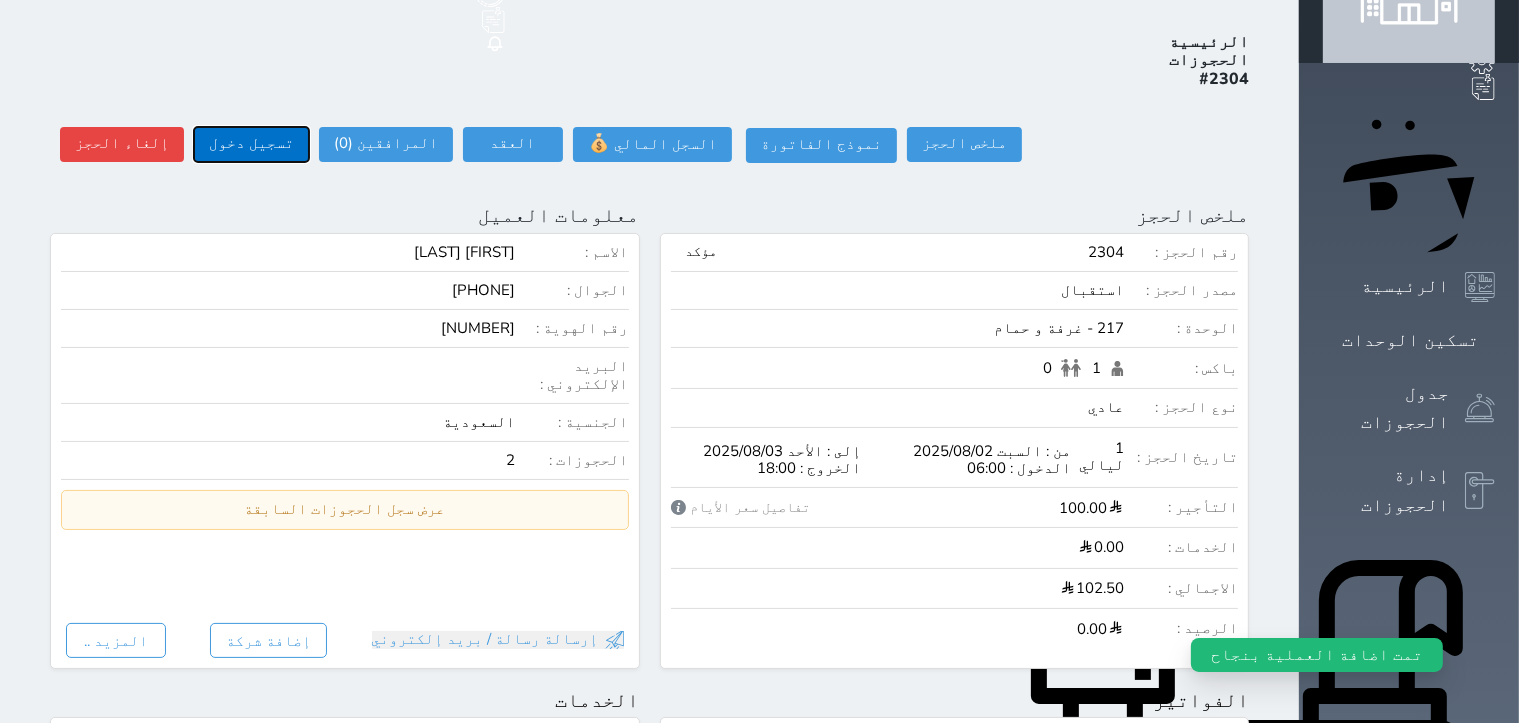 click on "تسجيل دخول" at bounding box center (251, 144) 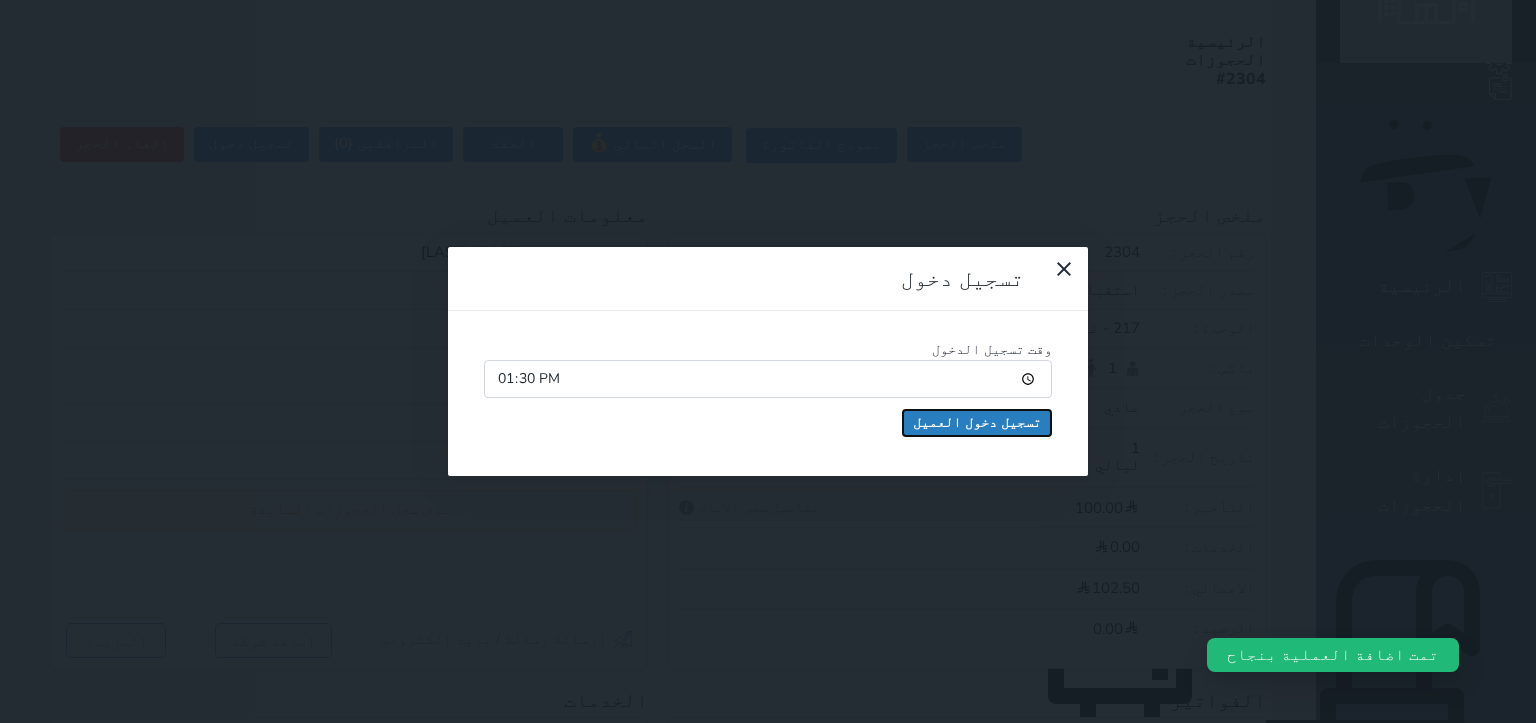 click on "تسجيل دخول العميل" at bounding box center (977, 423) 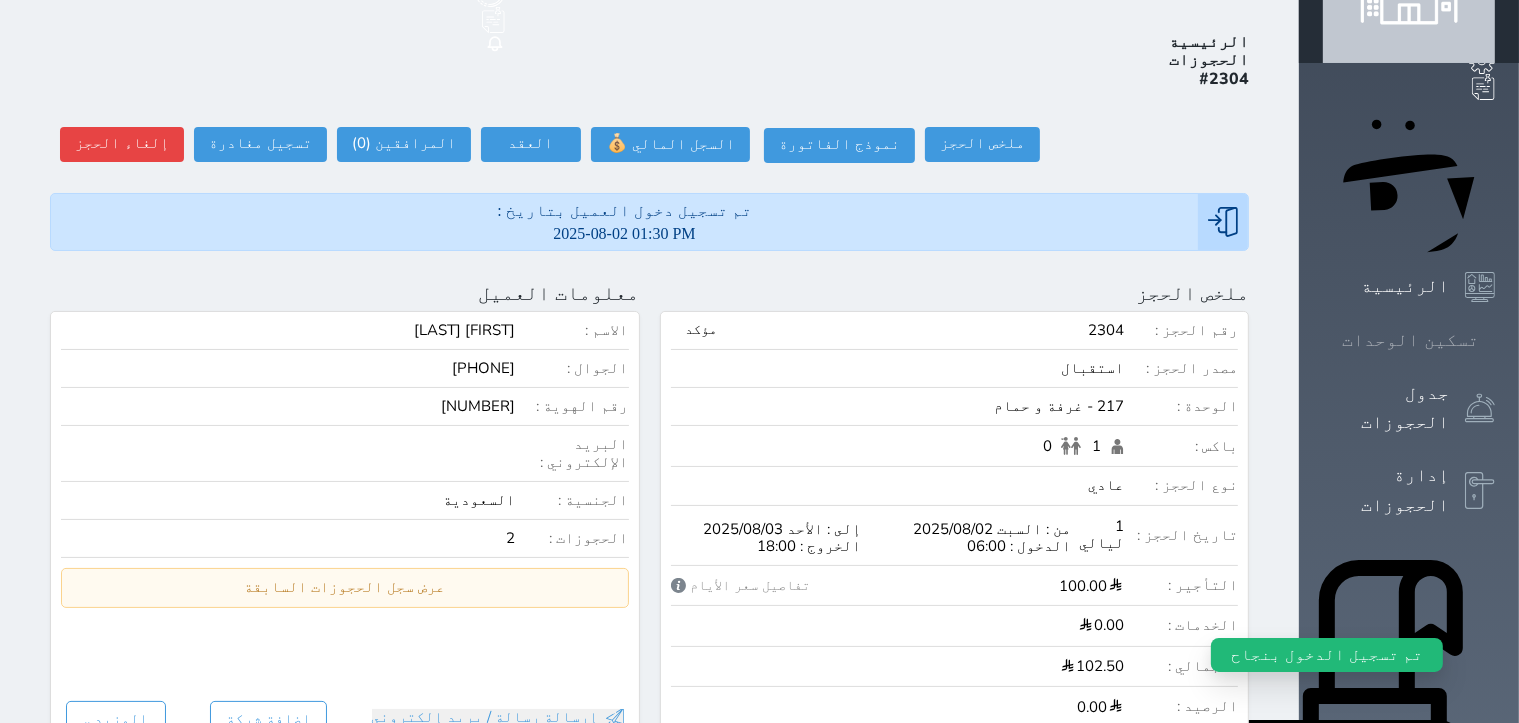 click 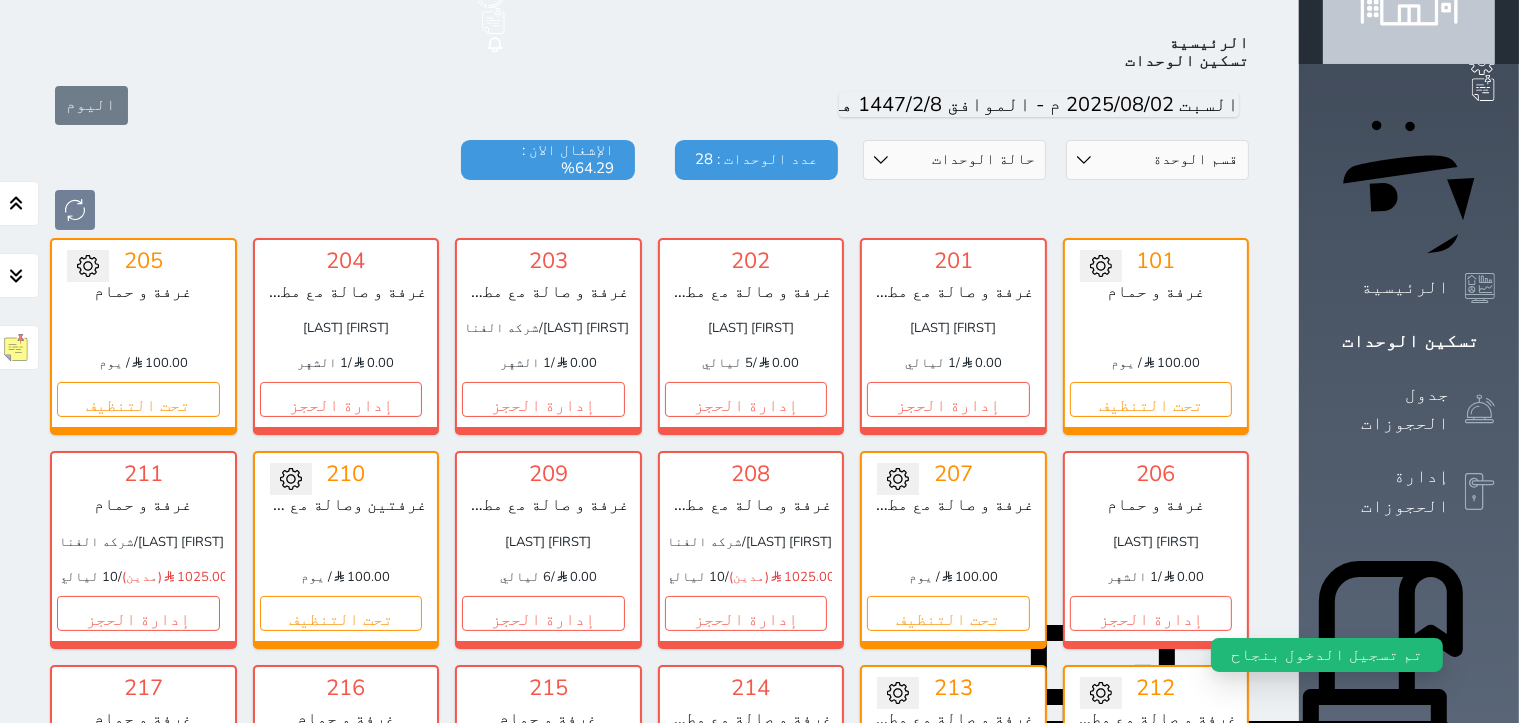 scroll, scrollTop: 109, scrollLeft: 0, axis: vertical 